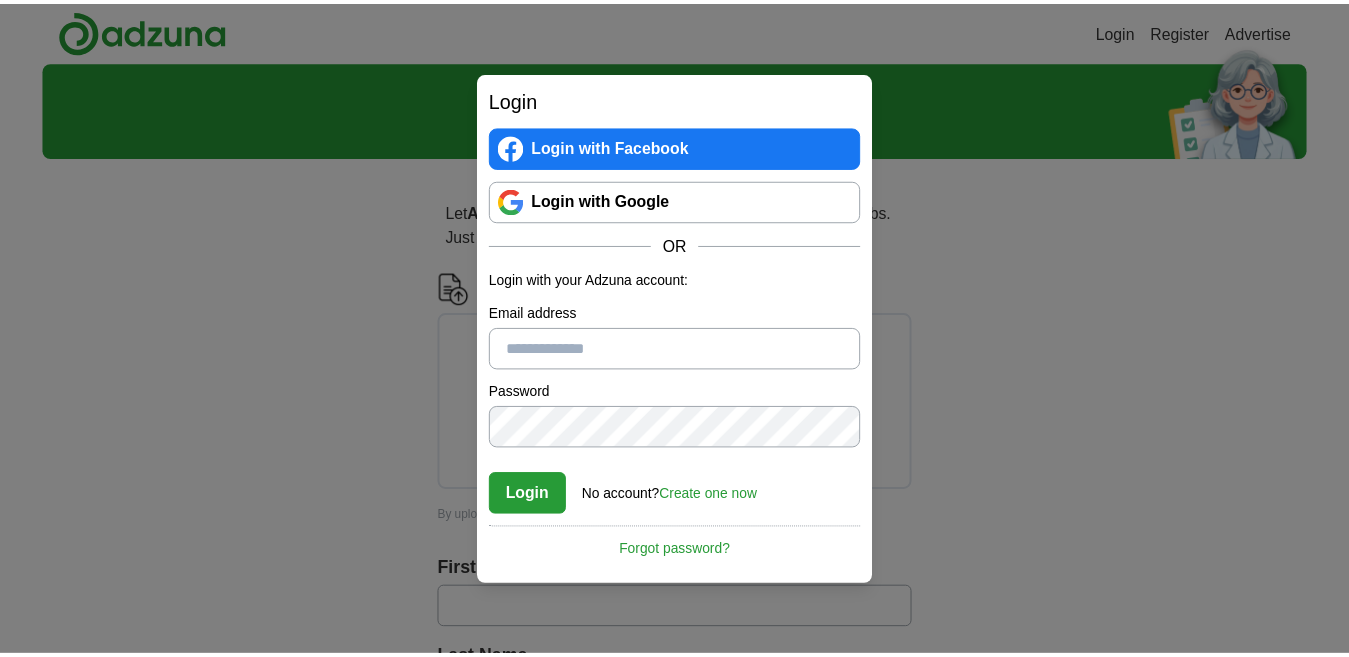 scroll, scrollTop: 0, scrollLeft: 0, axis: both 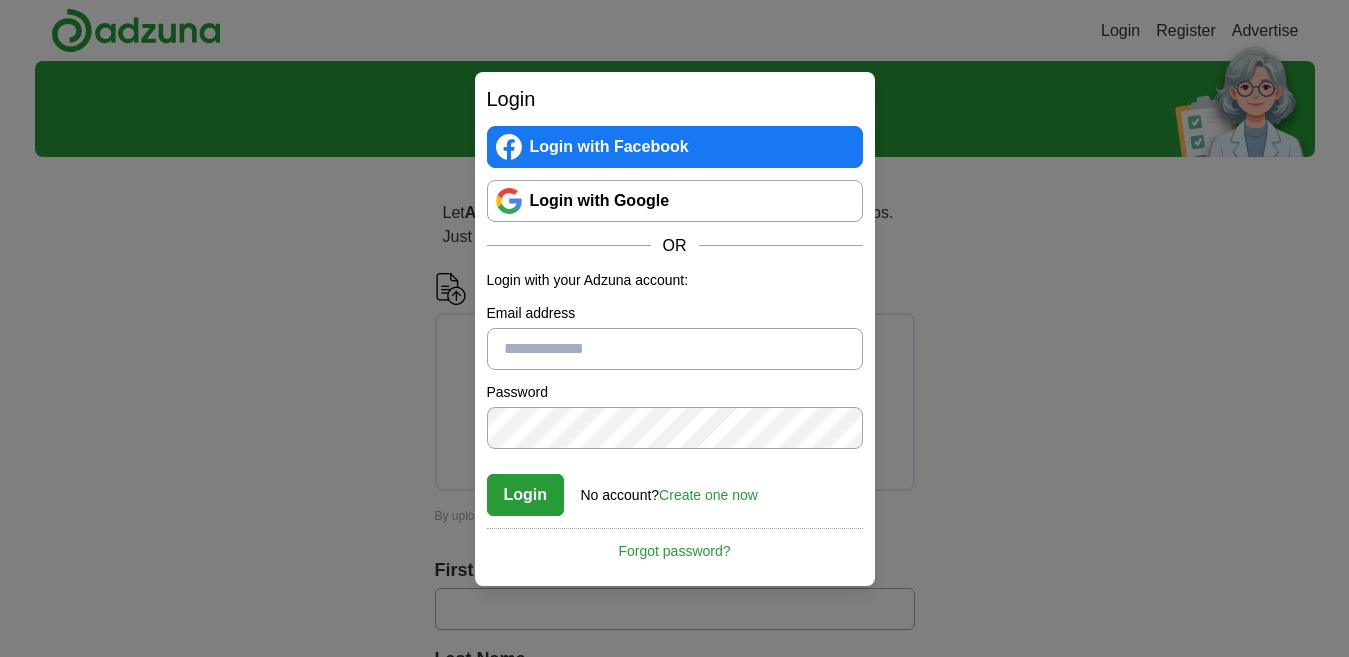 click on "Email address" at bounding box center (675, 349) 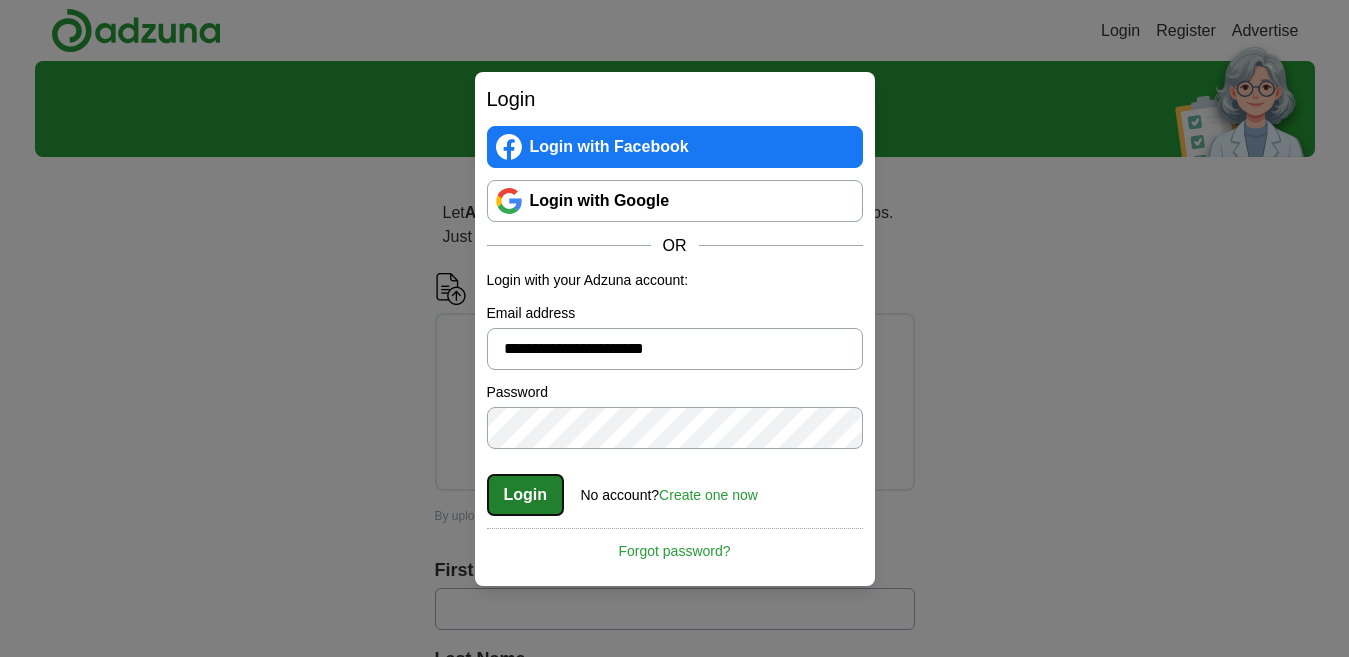 click on "Login" at bounding box center [526, 495] 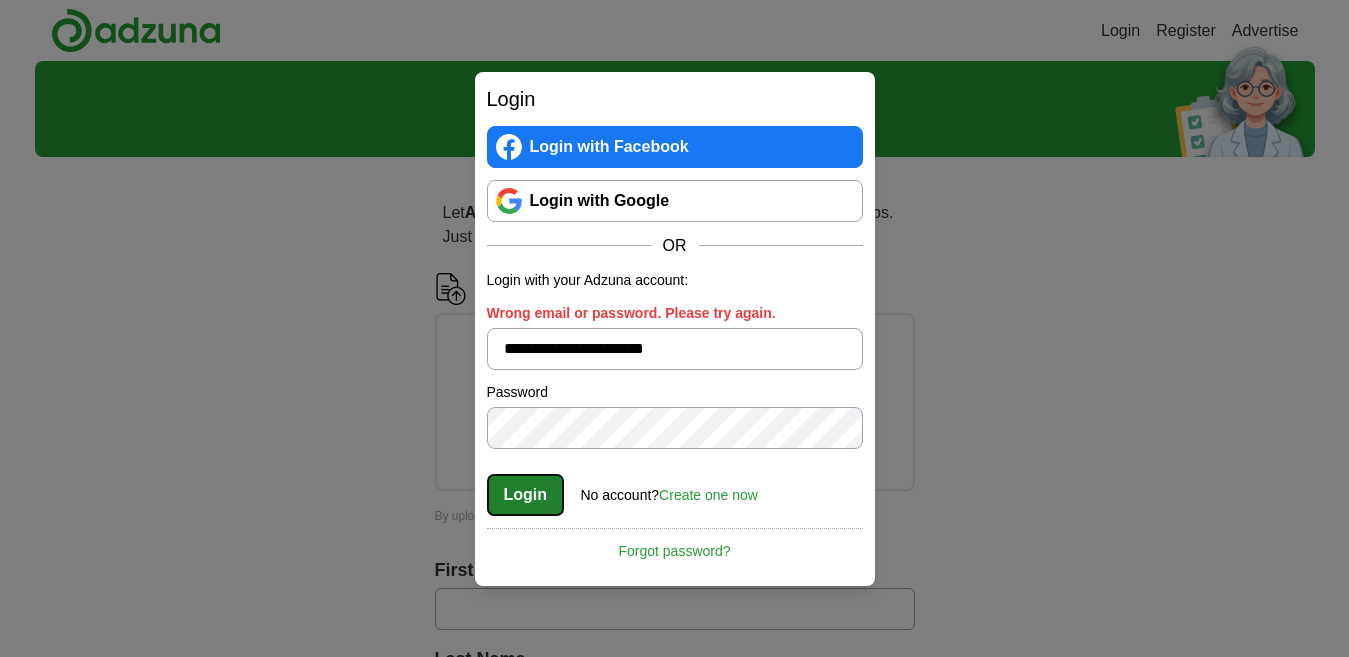 click on "Login" at bounding box center (526, 495) 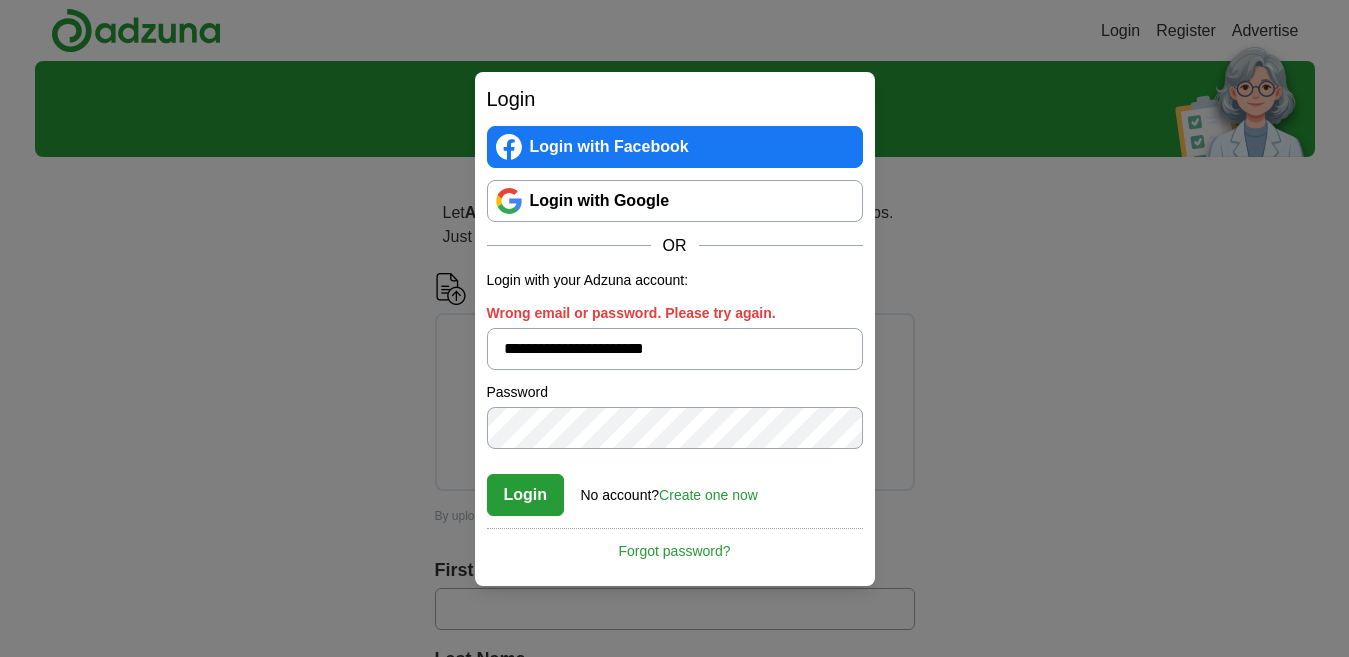 click on "Password" at bounding box center (675, 415) 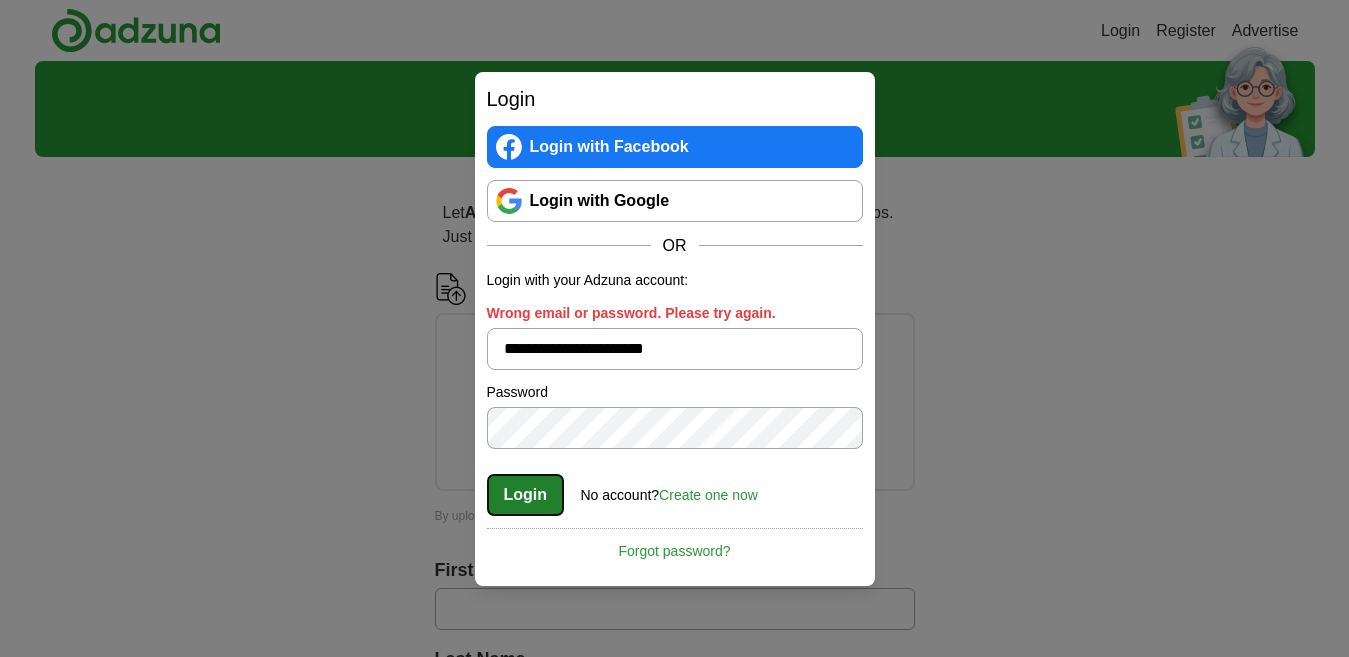 click on "Login" at bounding box center (526, 495) 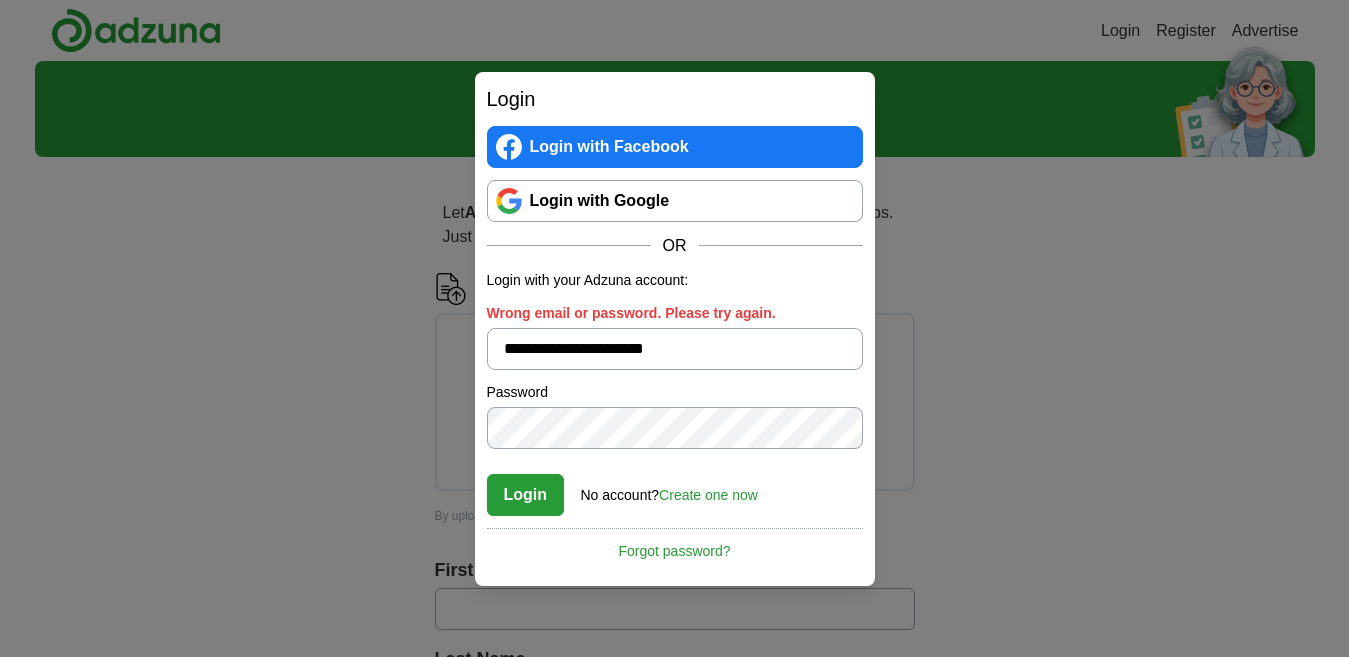 click on "Create one now" at bounding box center (708, 495) 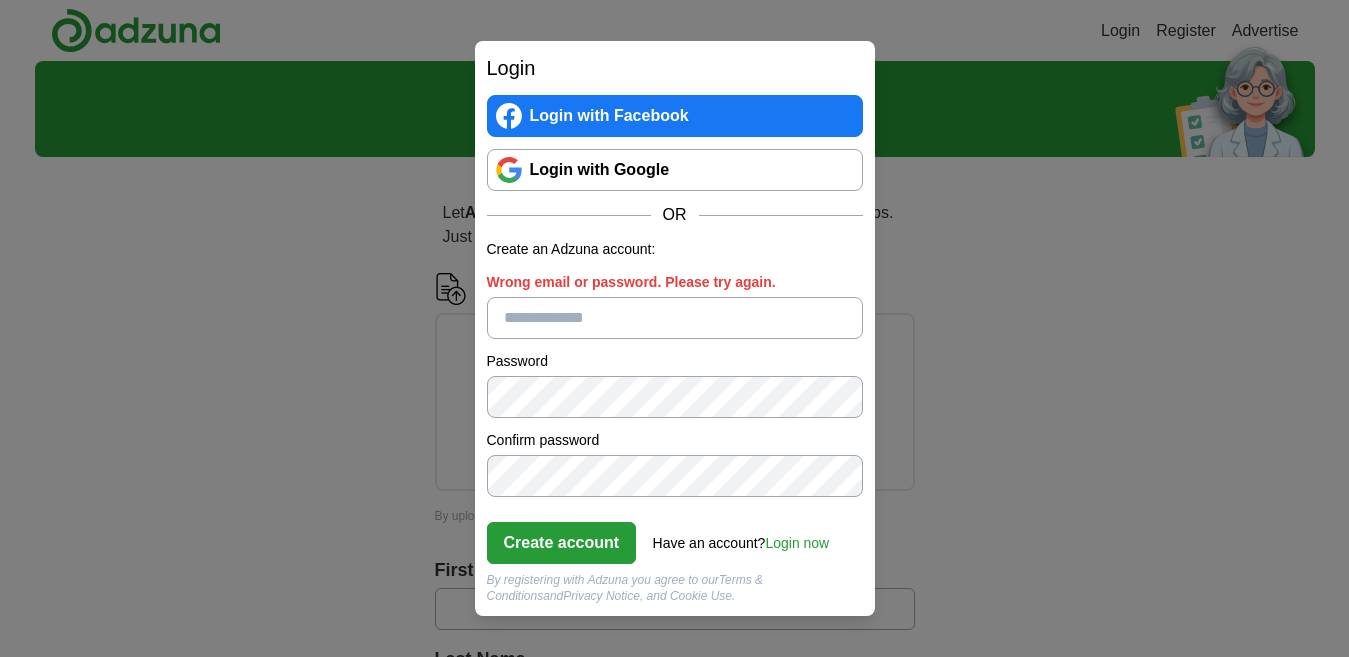click on "Wrong email or password. Please try again." at bounding box center (675, 318) 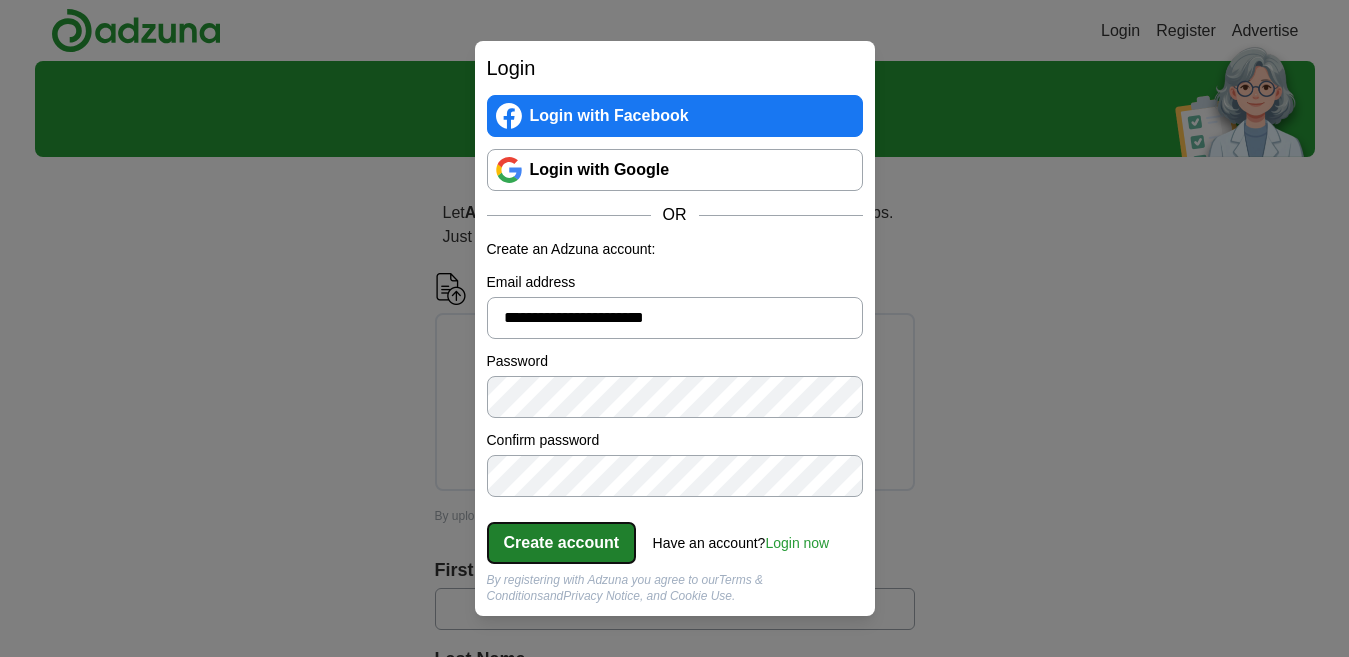 click on "Create account" at bounding box center (562, 543) 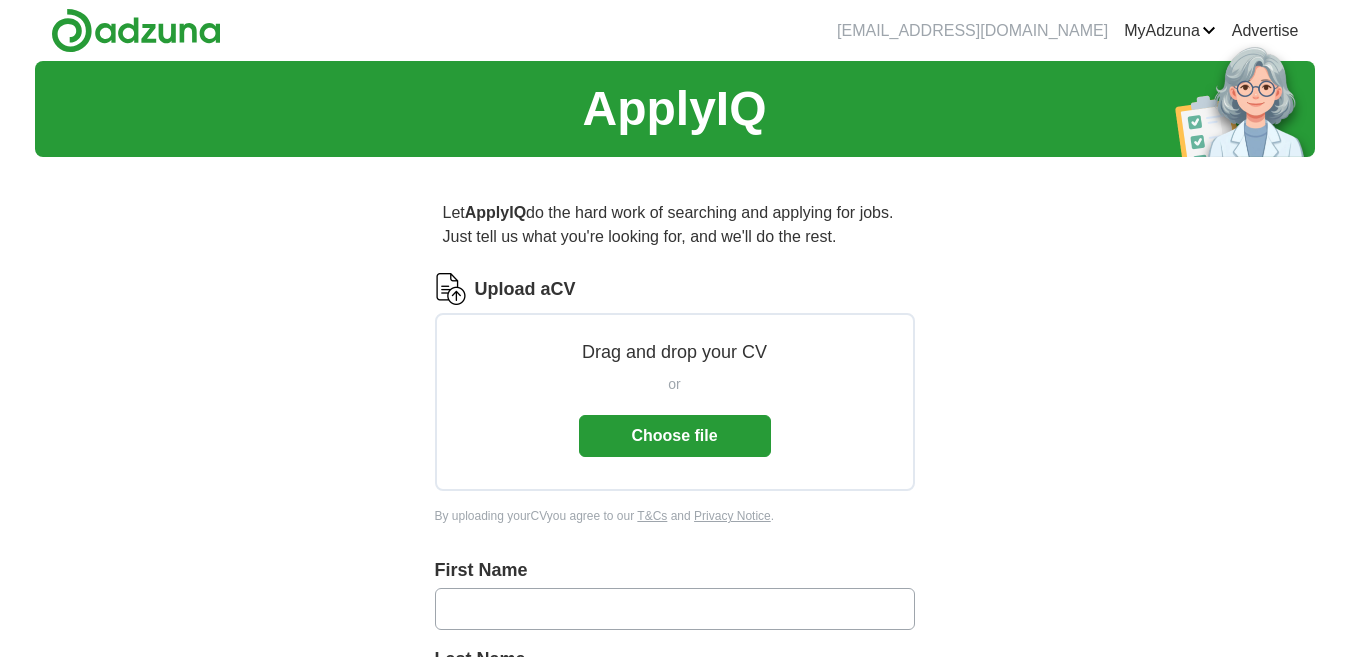 scroll, scrollTop: 0, scrollLeft: 0, axis: both 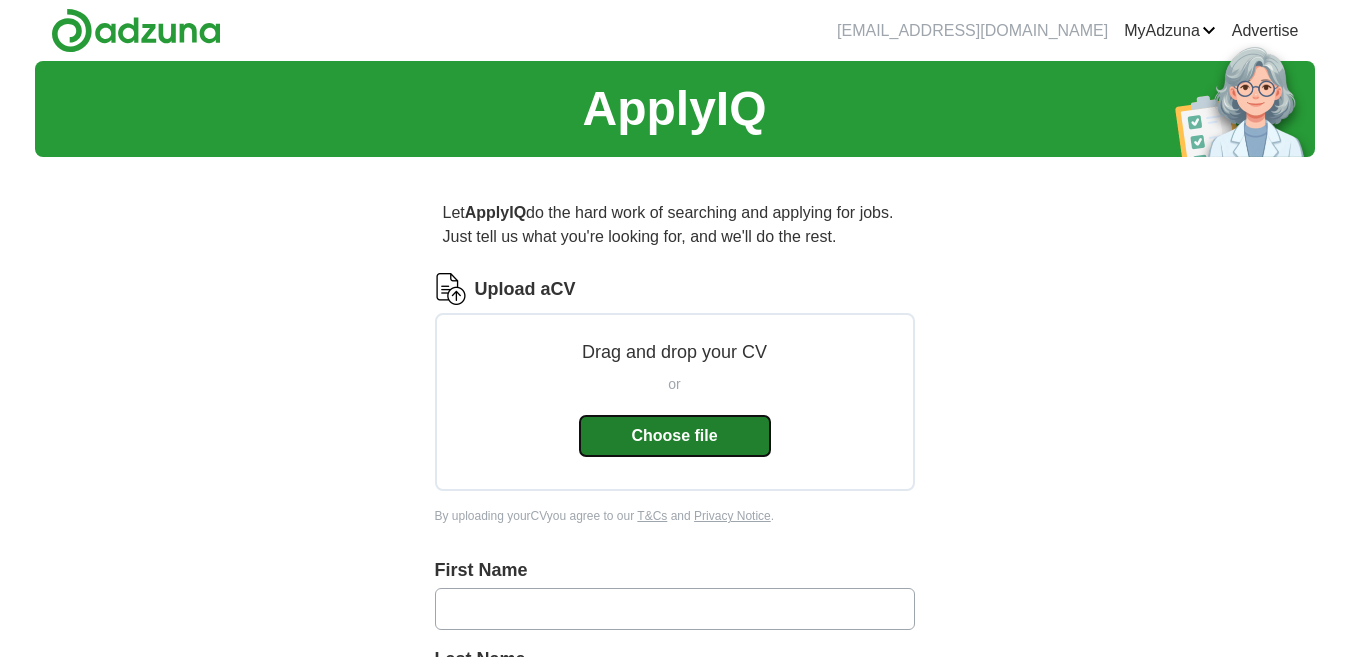 click on "Choose file" at bounding box center (675, 436) 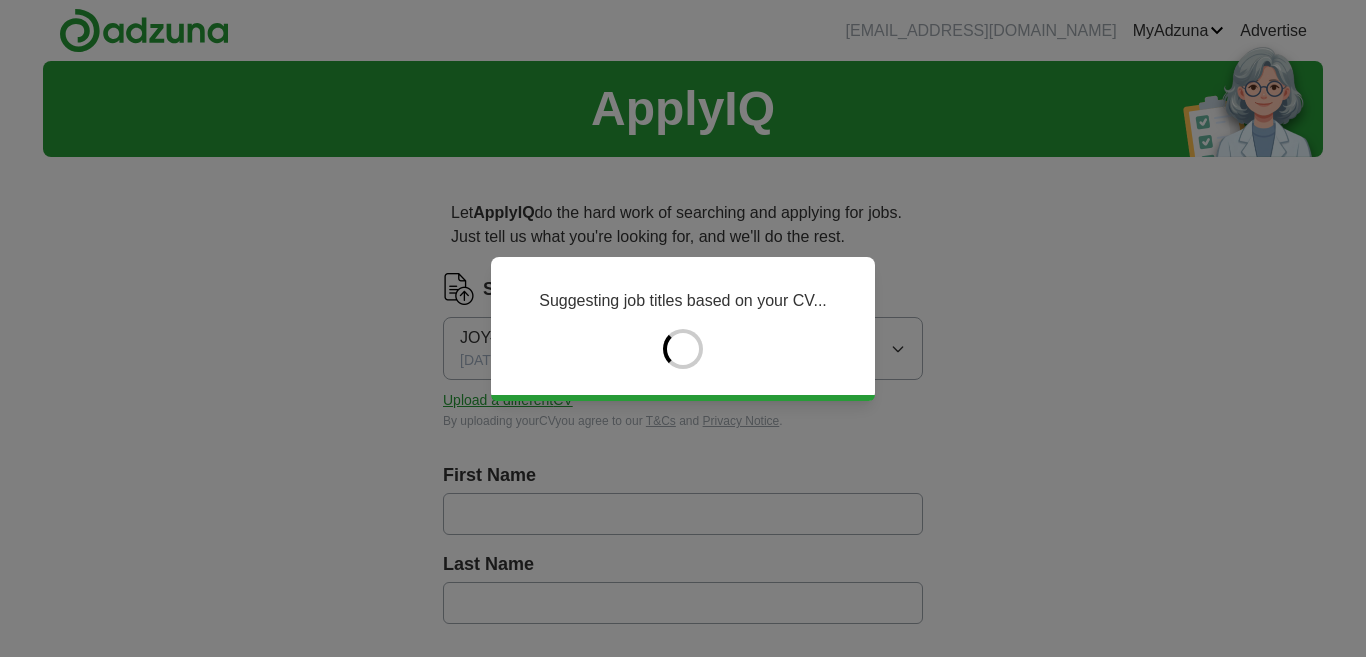 type on "***" 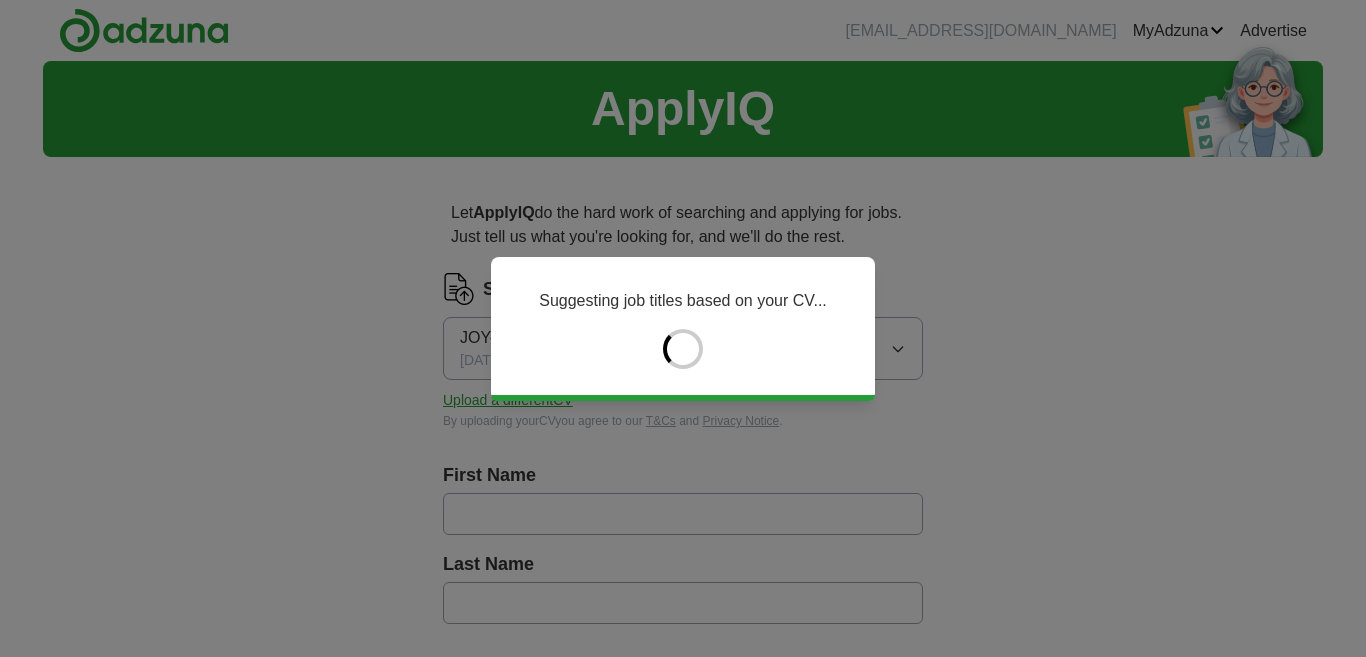 type on "********" 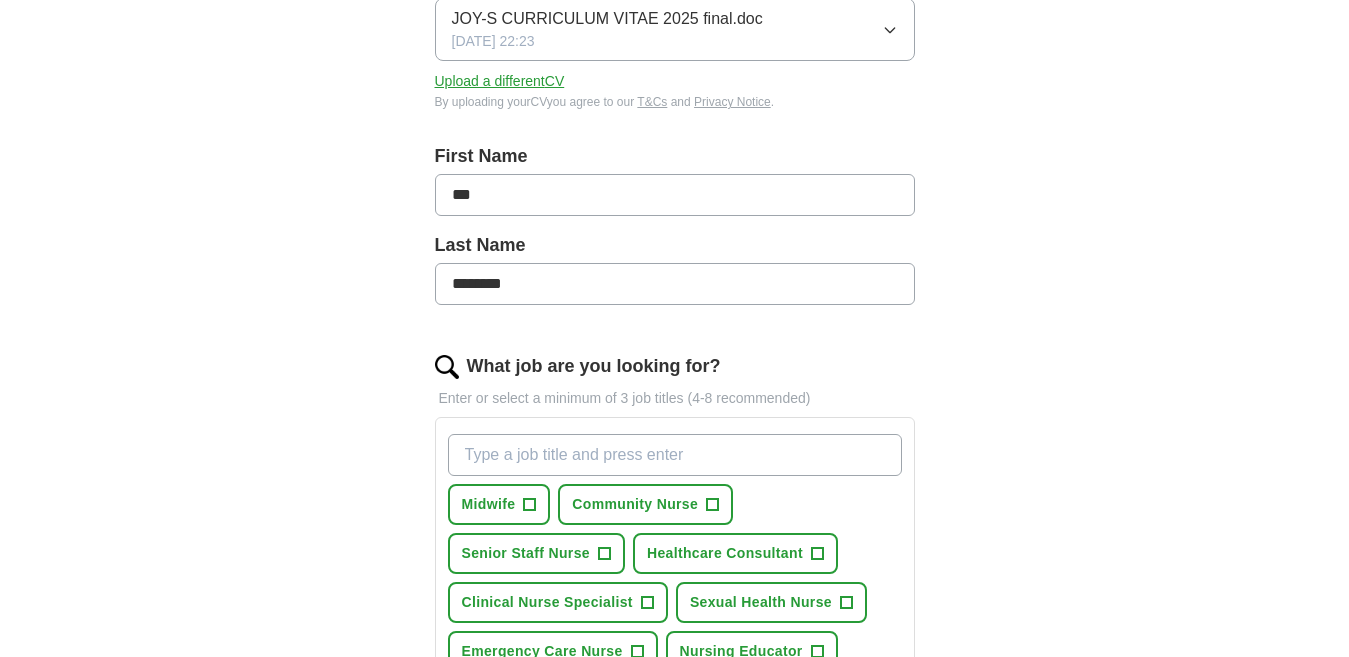 scroll, scrollTop: 333, scrollLeft: 0, axis: vertical 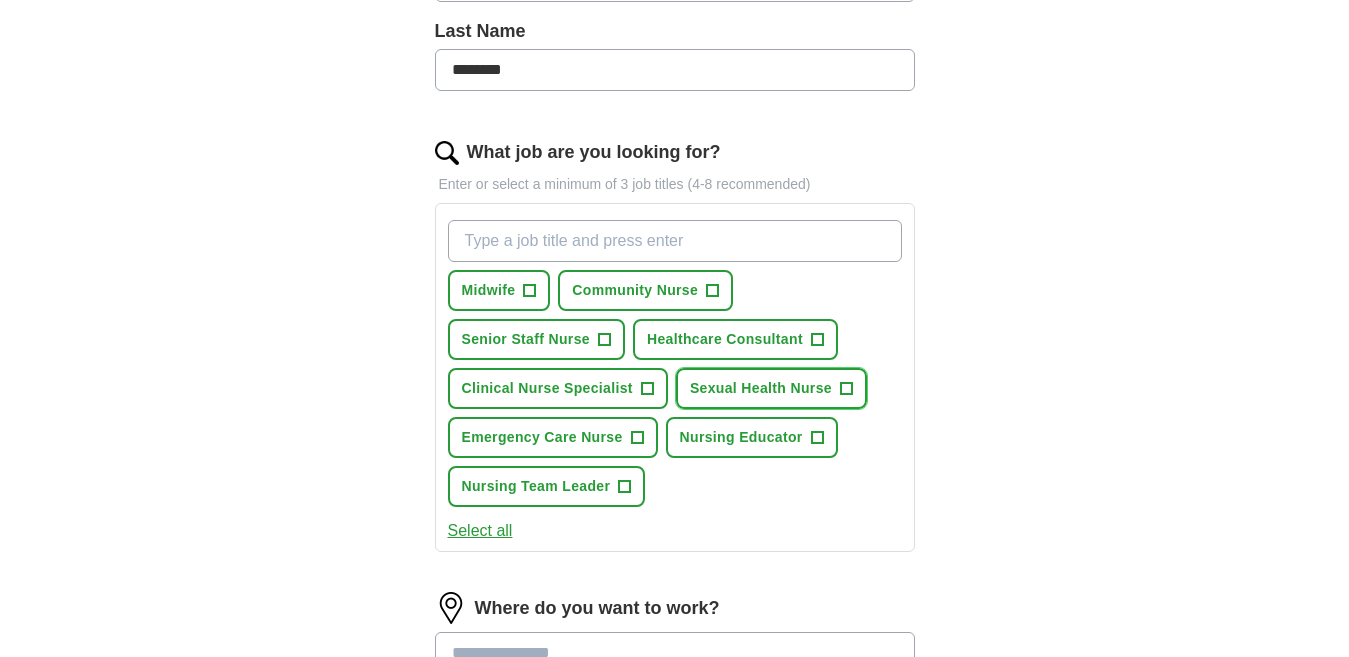 click on "Sexual Health Nurse" at bounding box center [761, 388] 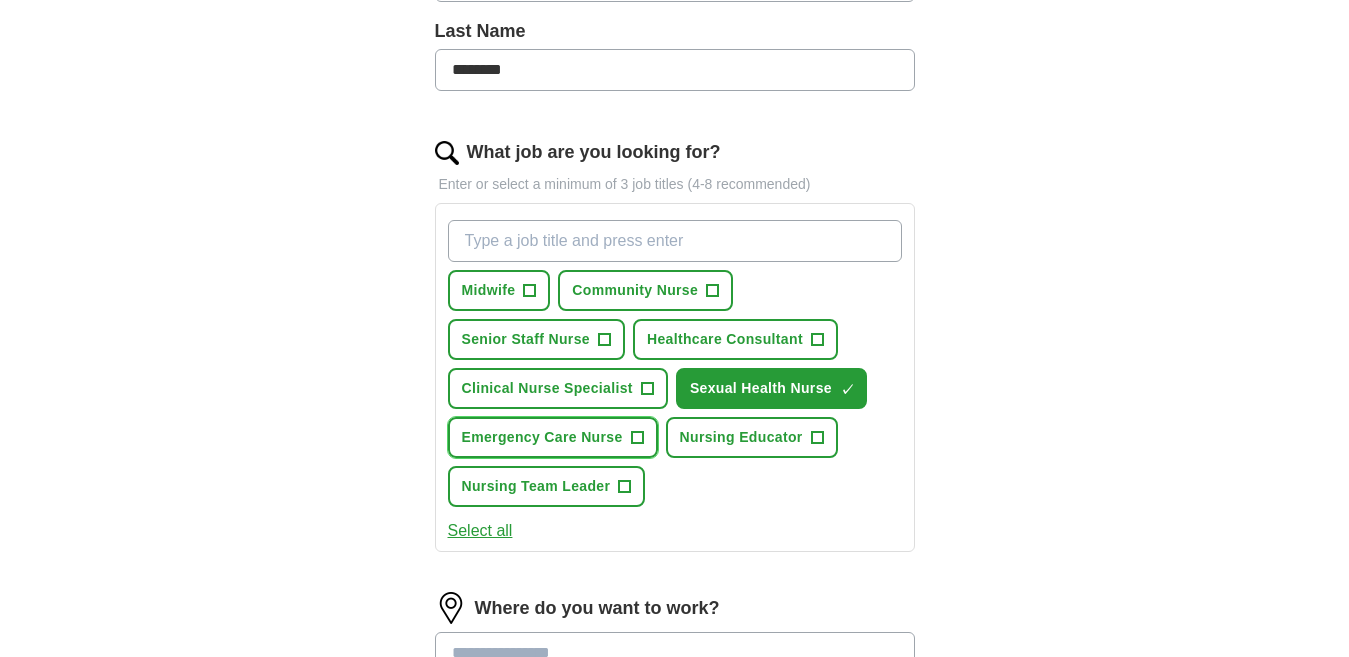 click on "Emergency Care Nurse" at bounding box center (542, 437) 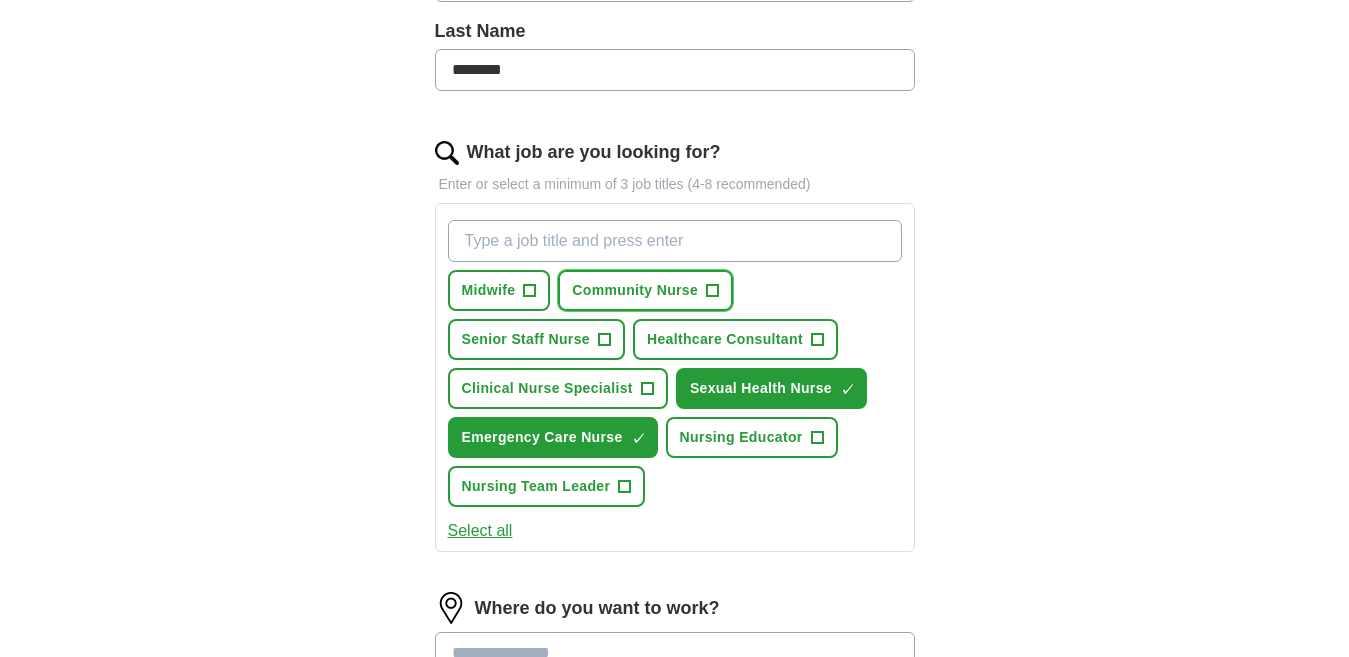 click on "Community Nurse" at bounding box center (635, 290) 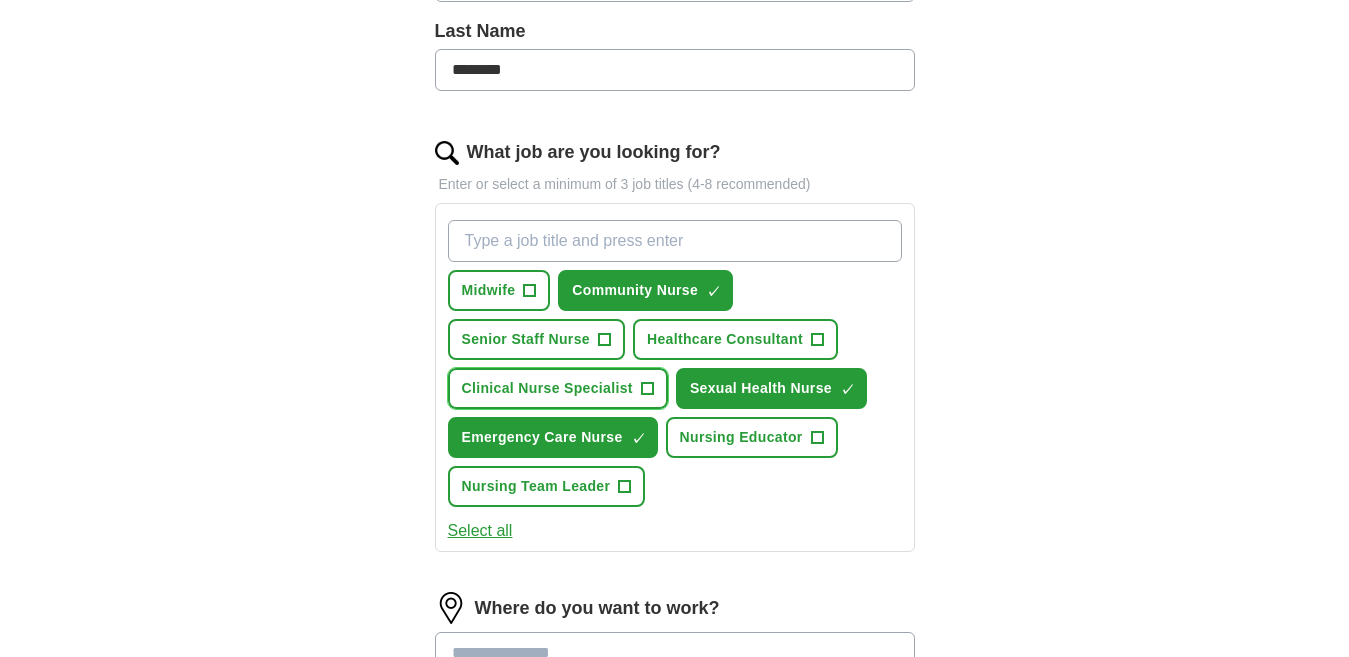 click on "Clinical Nurse Specialist" at bounding box center (547, 388) 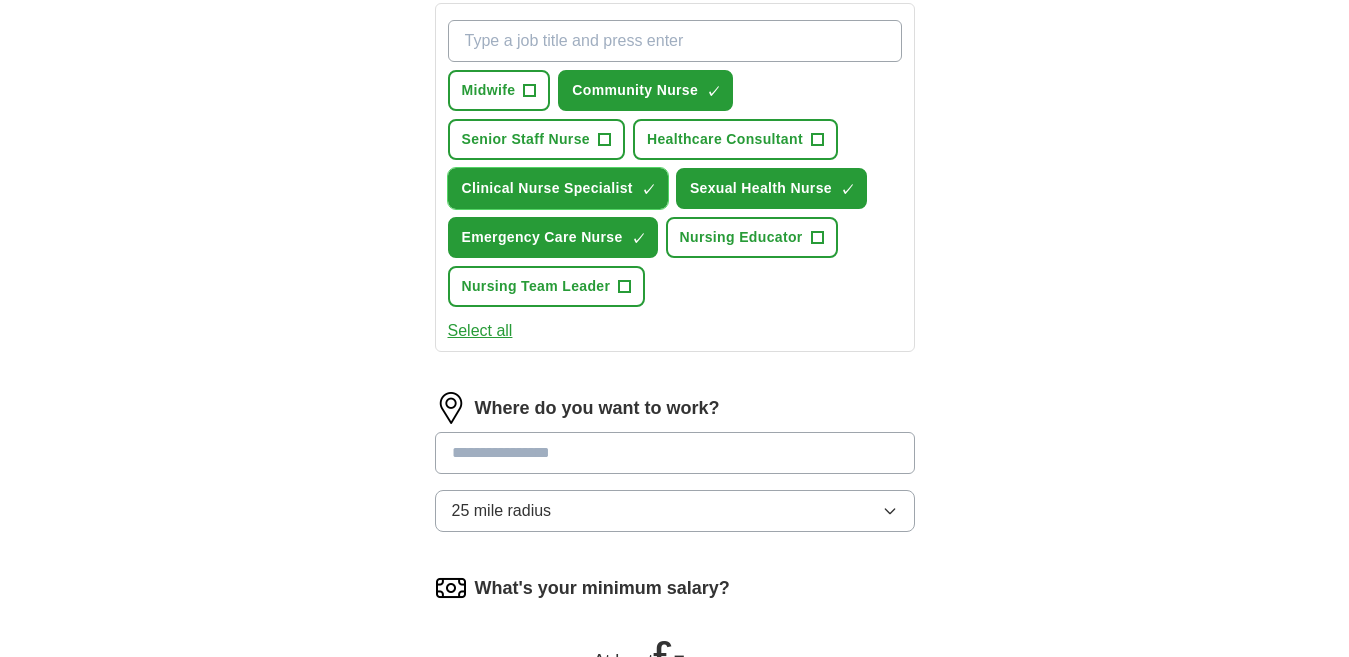 scroll, scrollTop: 746, scrollLeft: 0, axis: vertical 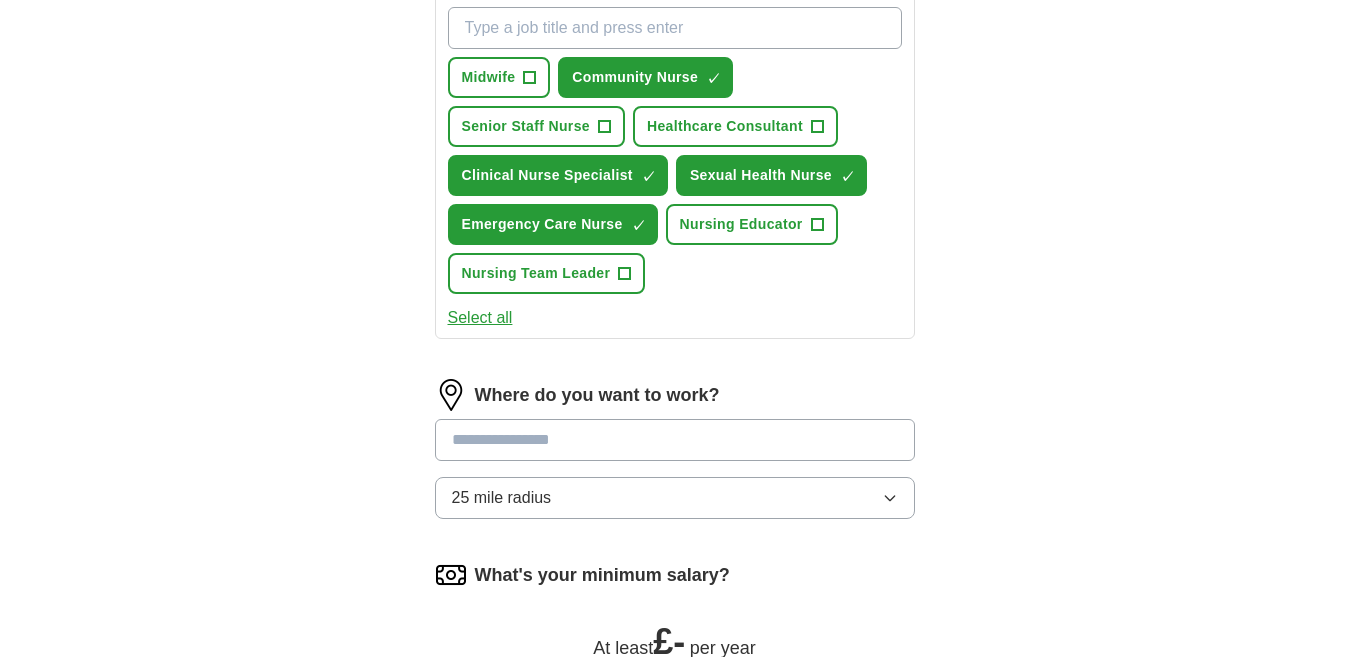 click at bounding box center (675, 440) 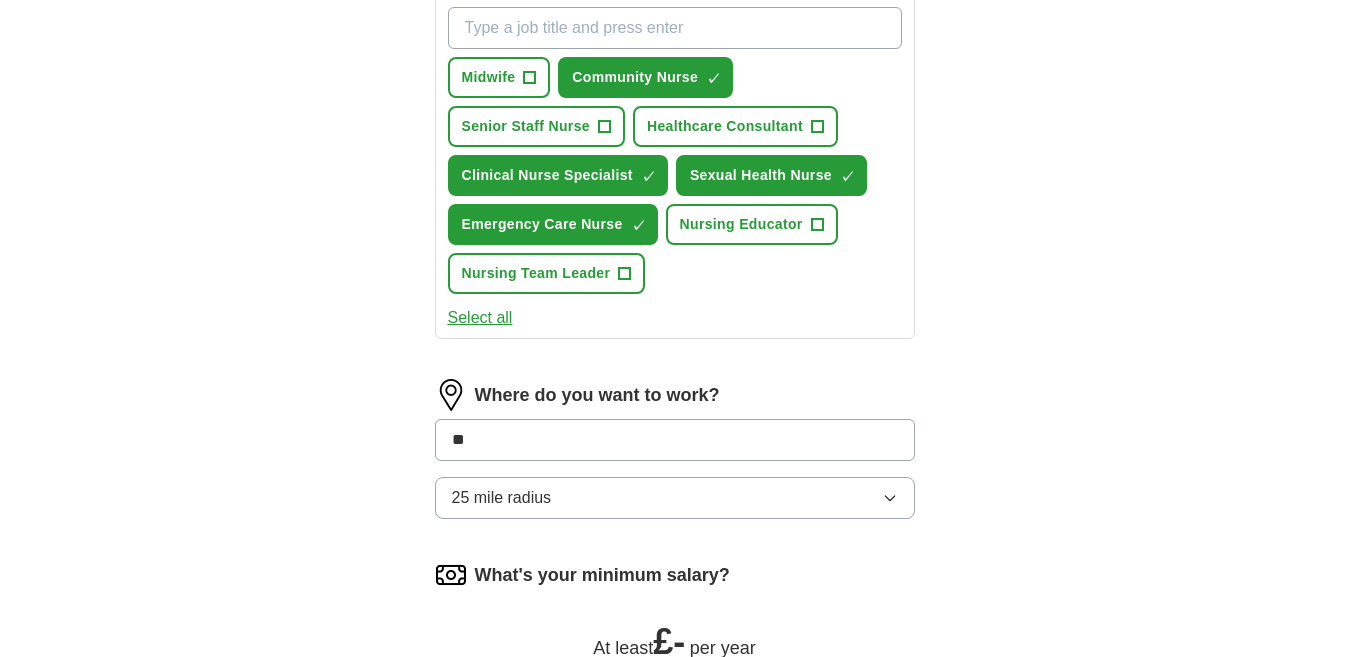 type on "***" 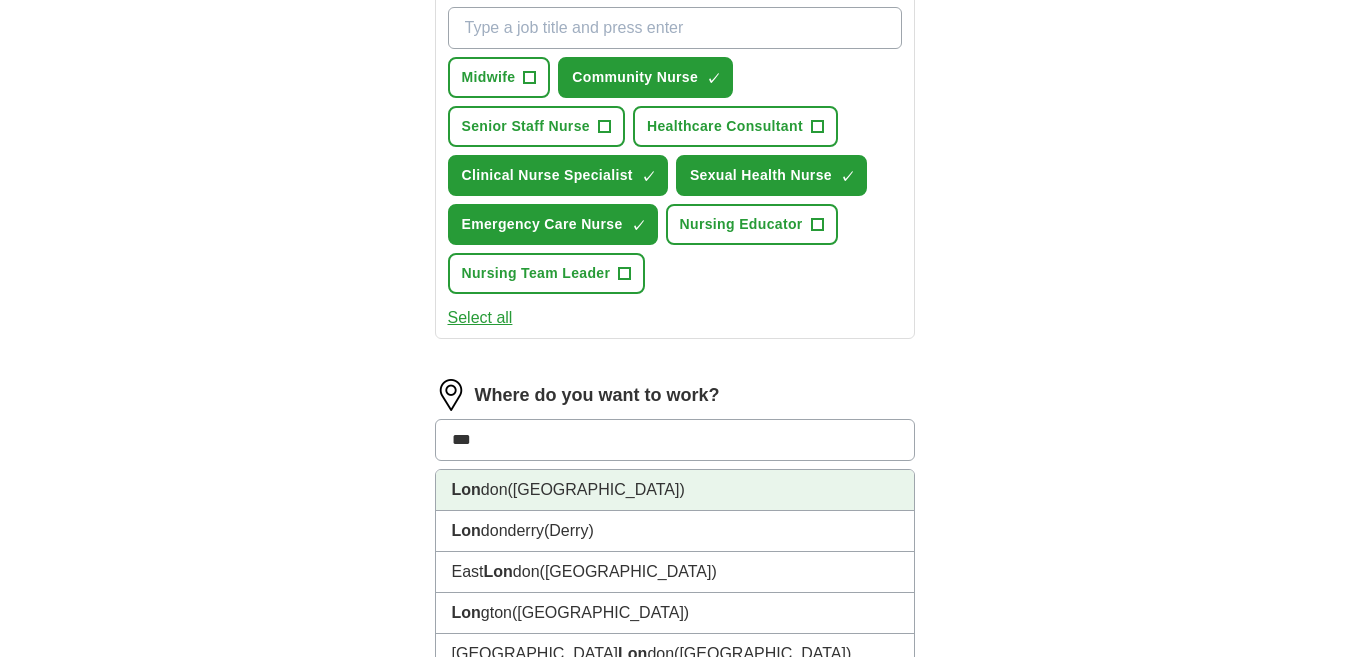 click on "Lon don  ([GEOGRAPHIC_DATA])" at bounding box center (675, 490) 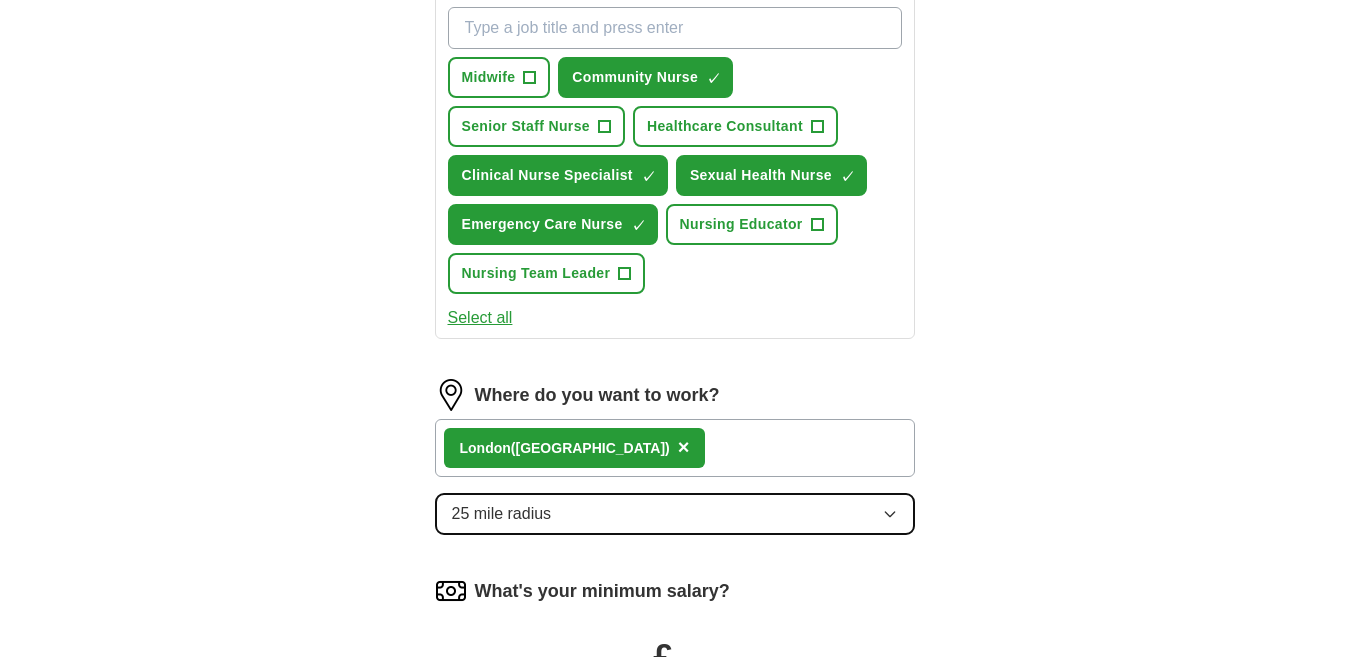 click 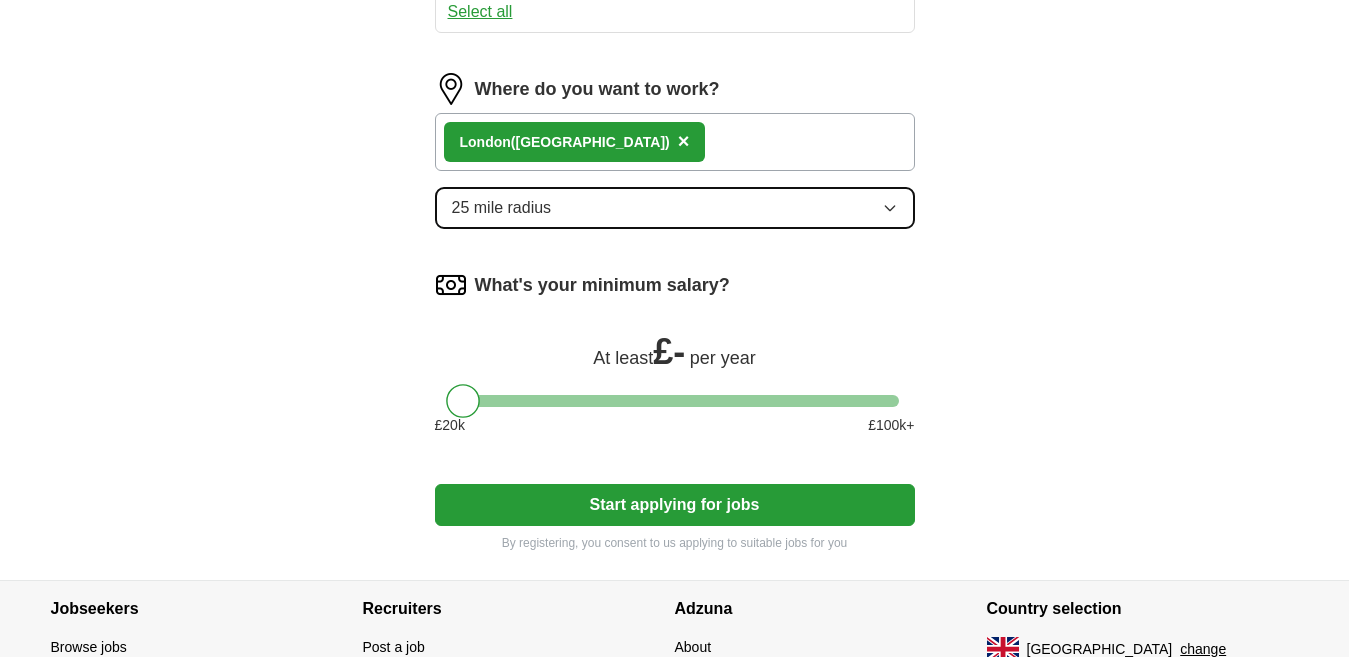 scroll, scrollTop: 1066, scrollLeft: 0, axis: vertical 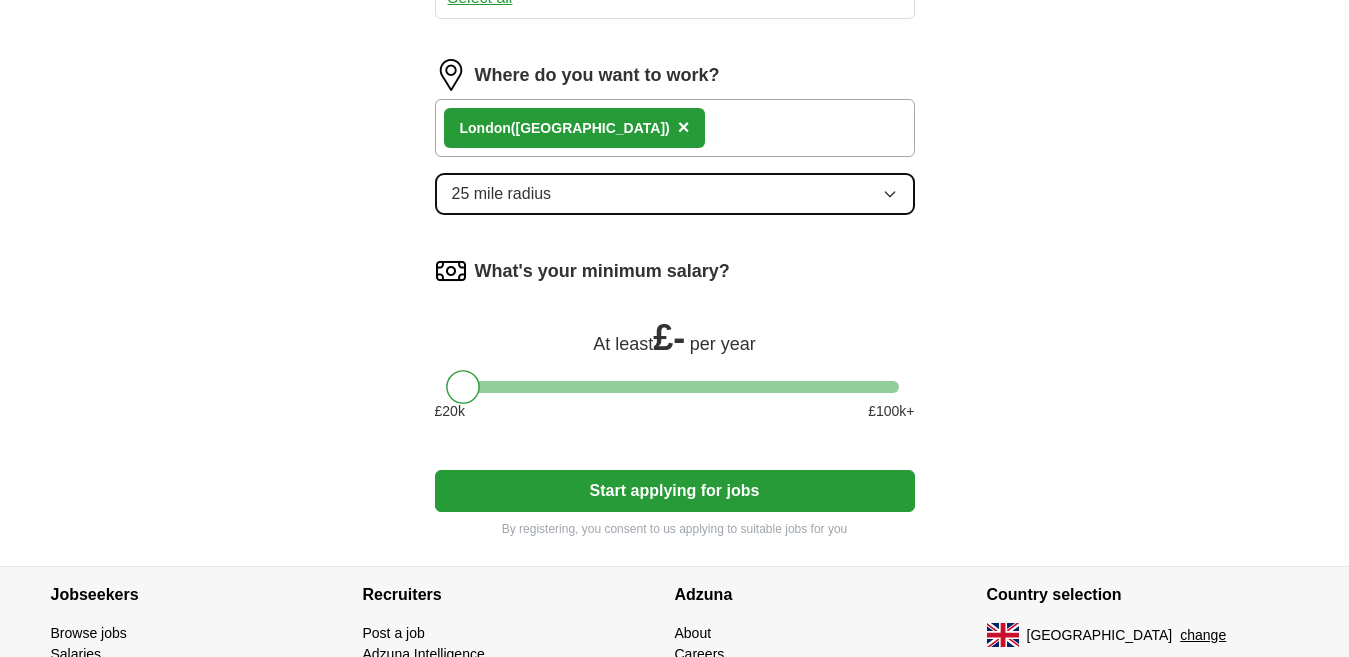 click 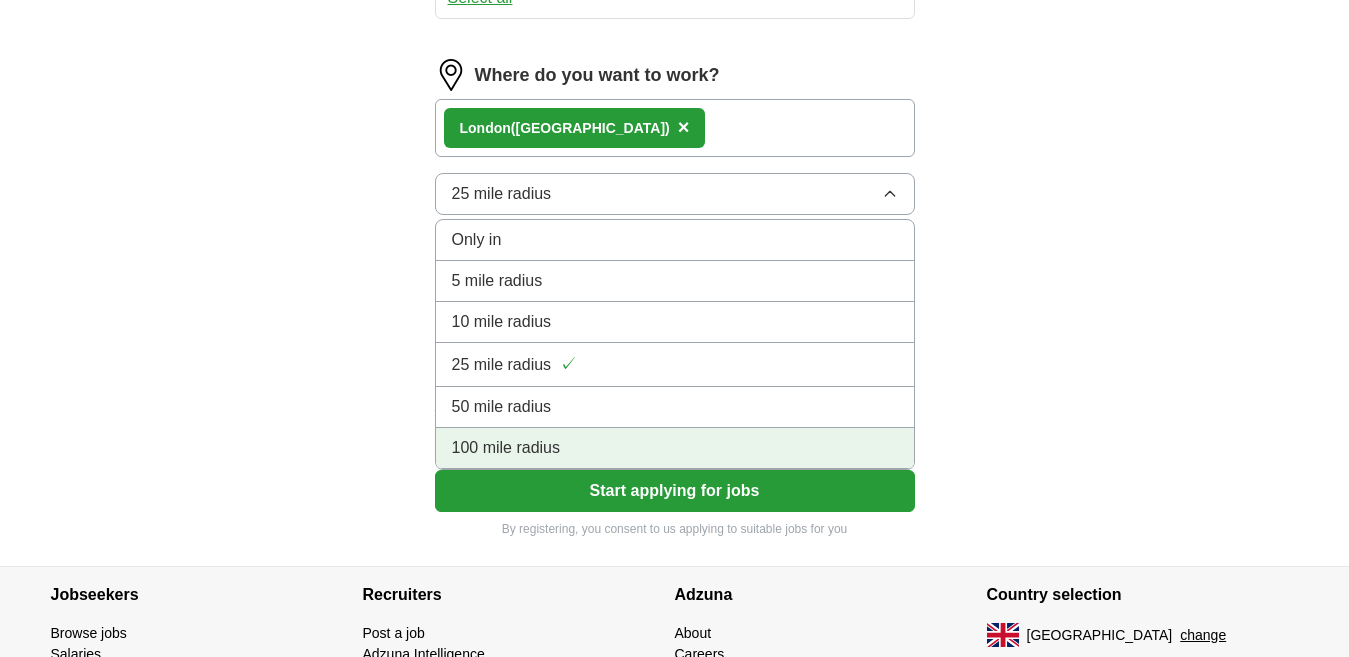 click on "100 mile radius" at bounding box center (506, 448) 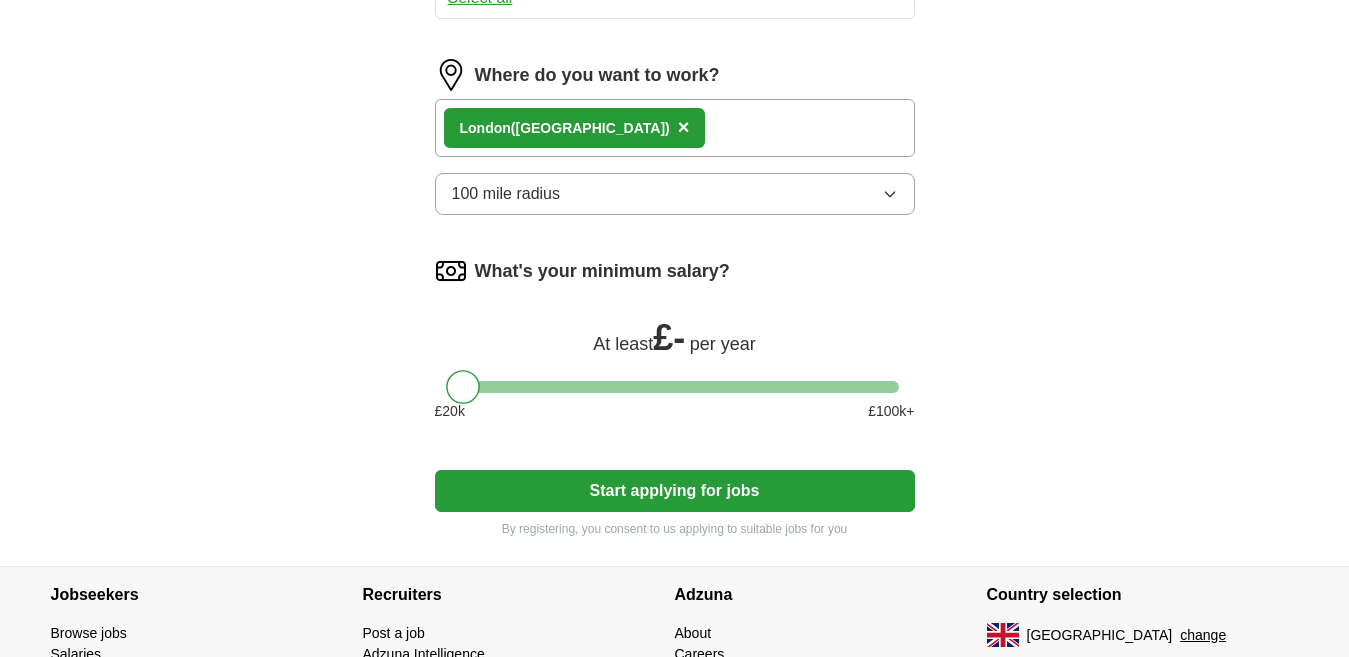 drag, startPoint x: 762, startPoint y: 340, endPoint x: 746, endPoint y: 348, distance: 17.888544 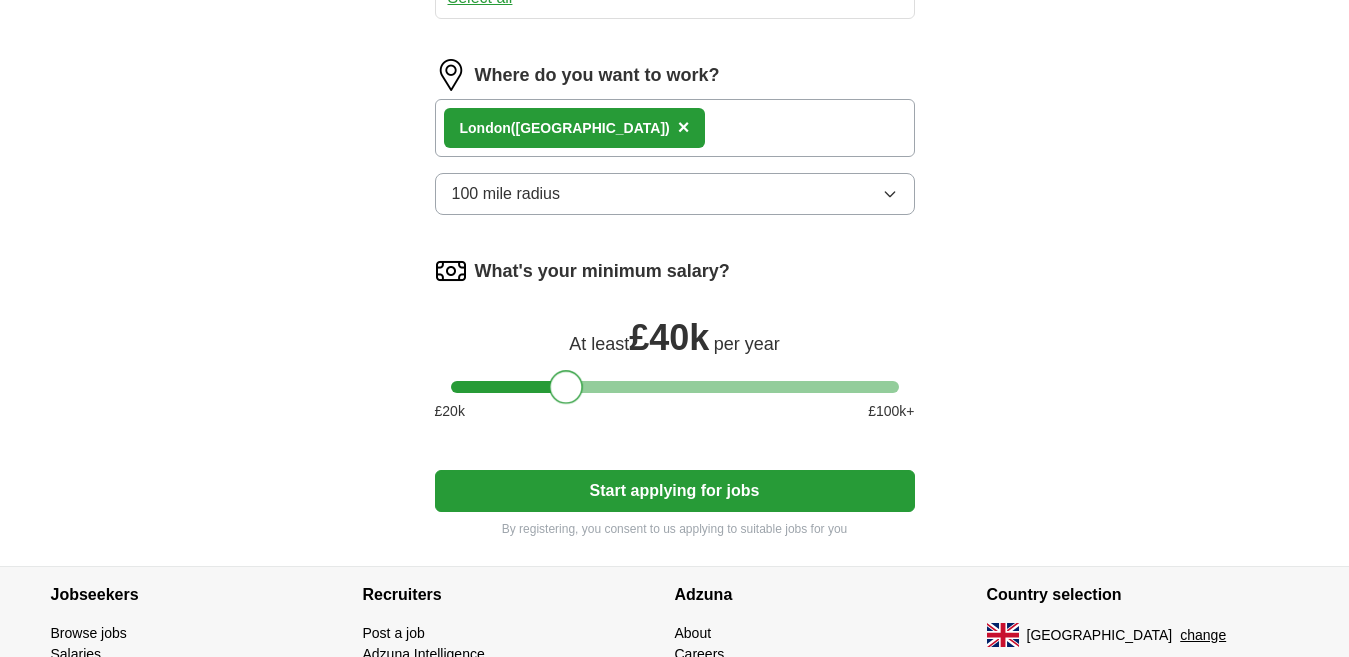 drag, startPoint x: 457, startPoint y: 380, endPoint x: 561, endPoint y: 409, distance: 107.96759 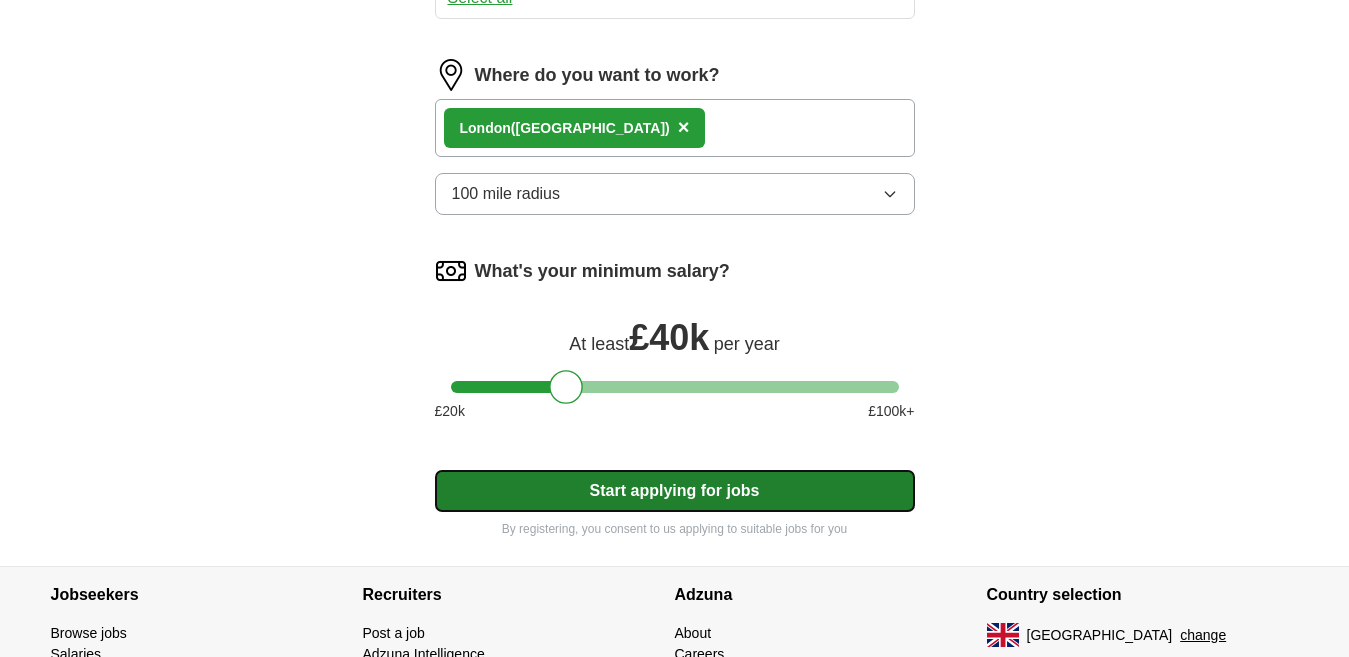 click on "Start applying for jobs" at bounding box center (675, 491) 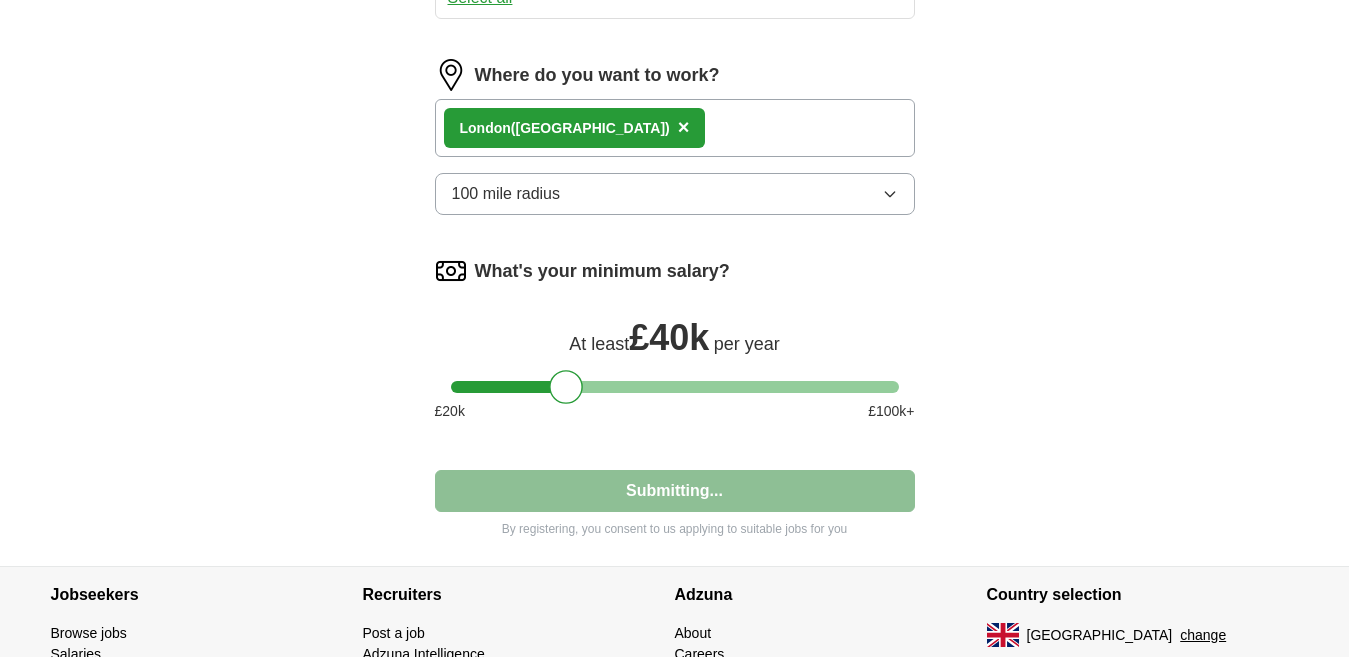 select on "**" 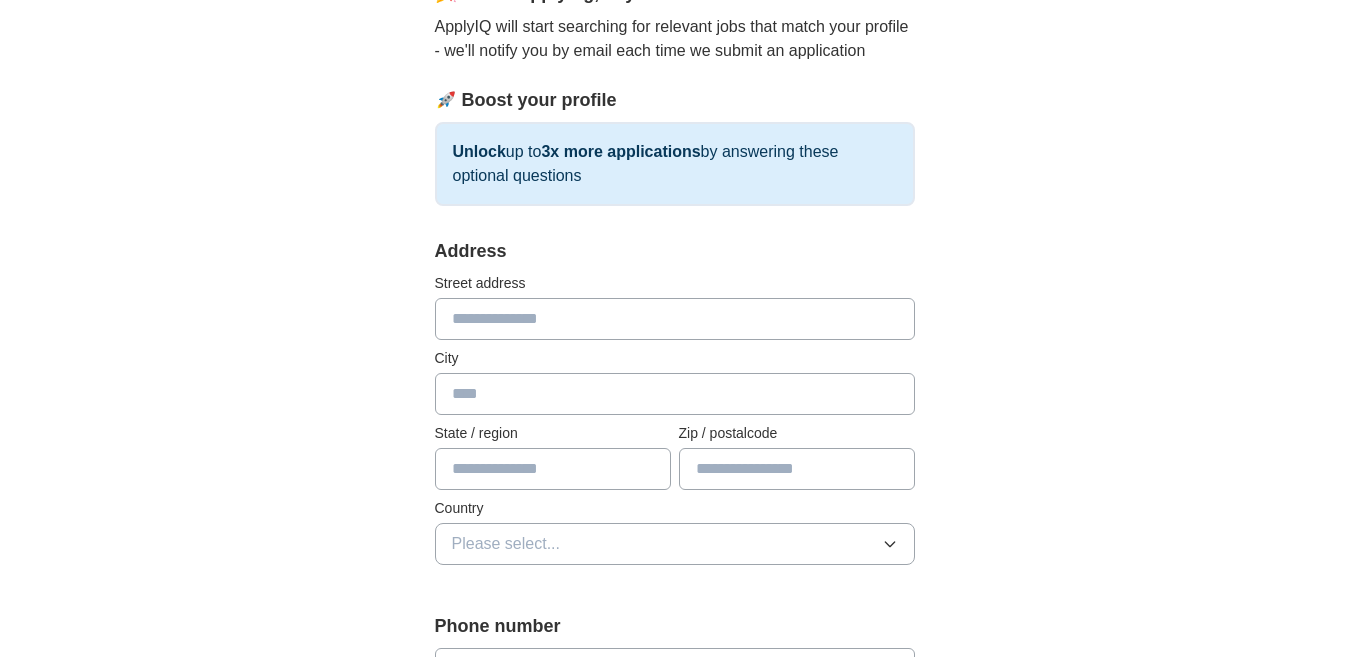 scroll, scrollTop: 293, scrollLeft: 0, axis: vertical 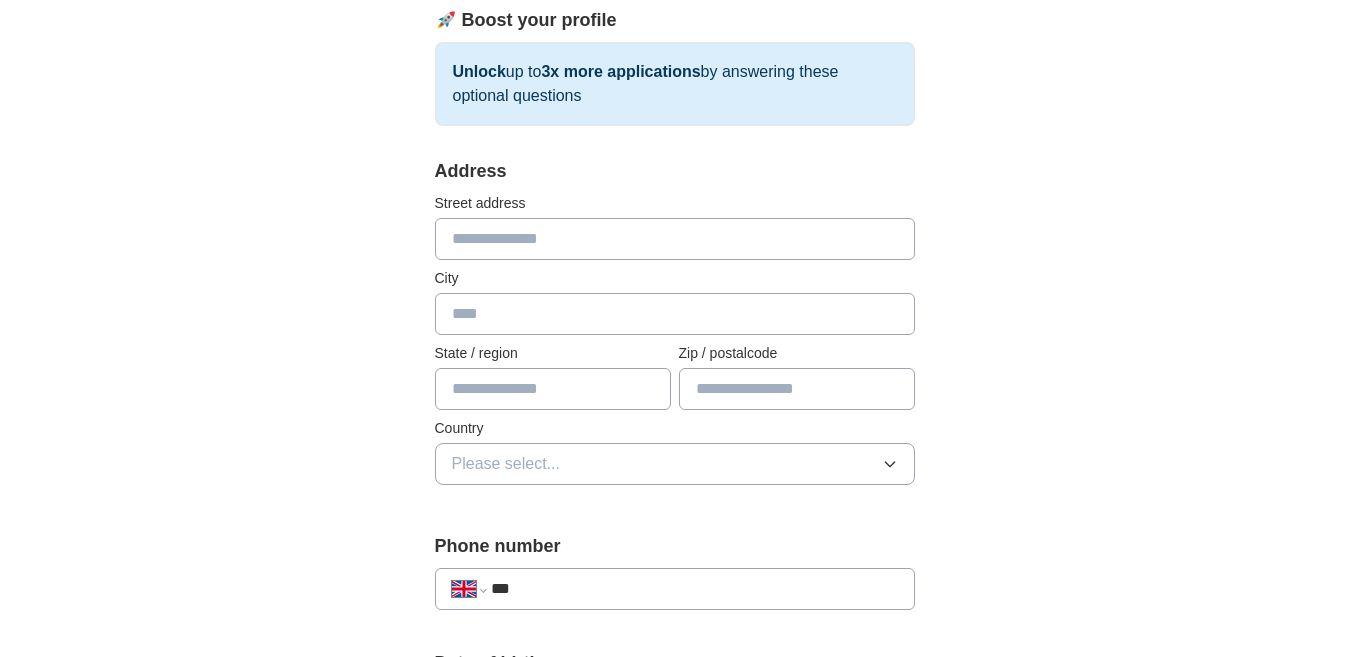 click at bounding box center [675, 239] 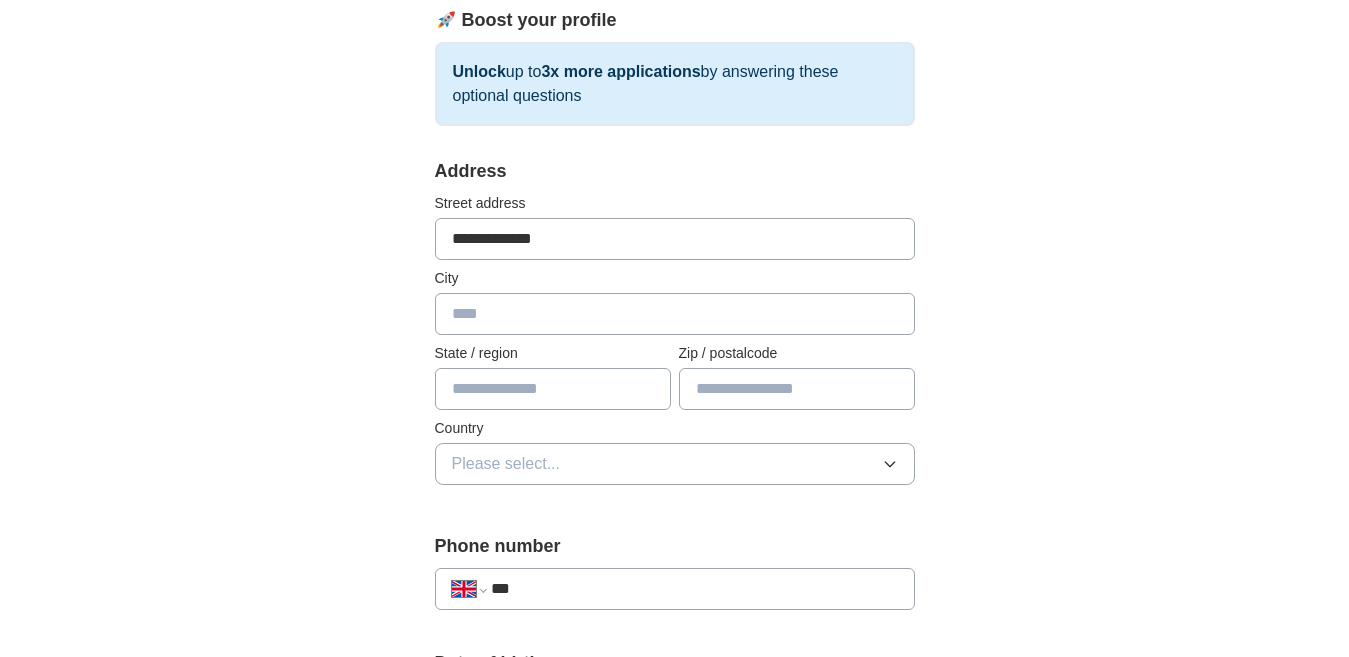 type on "*******" 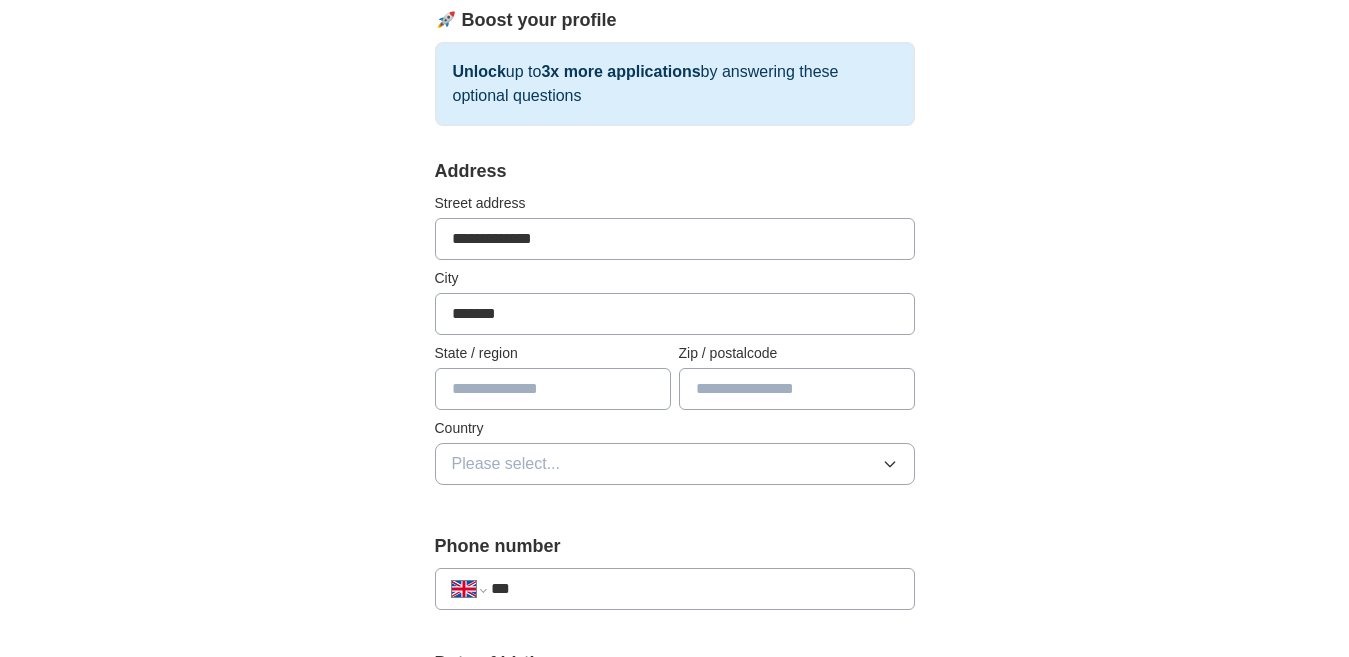 type on "*****" 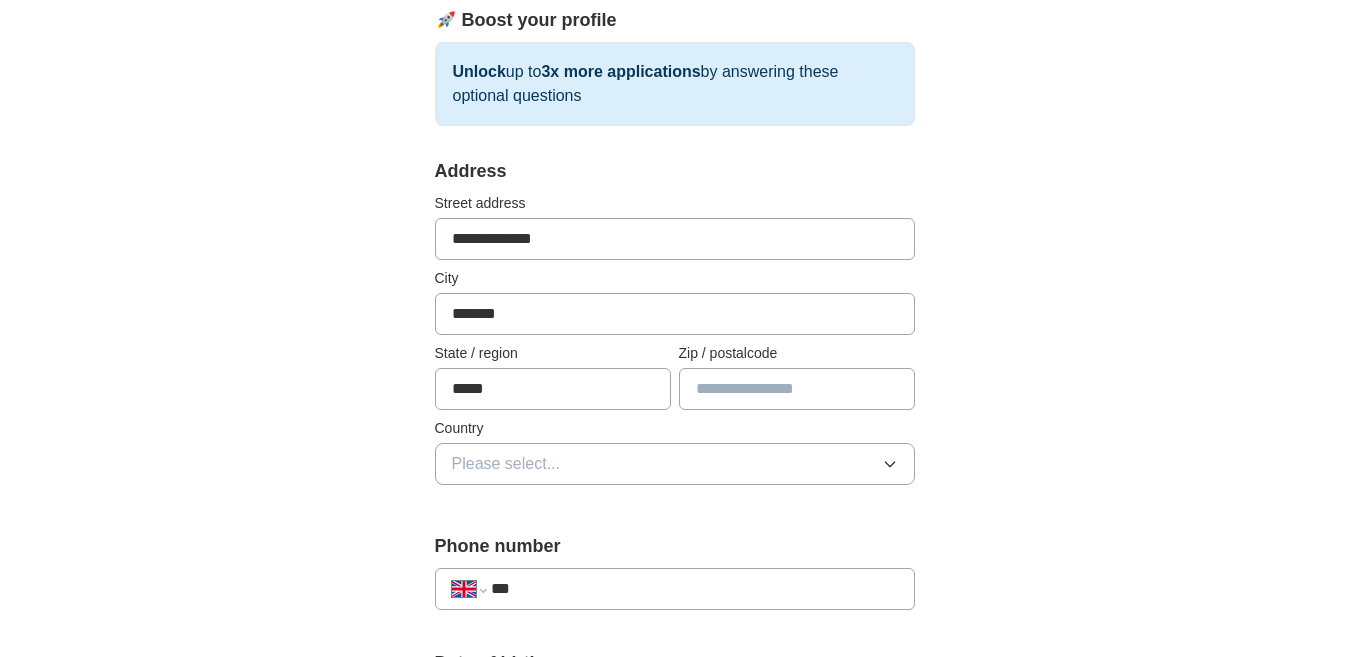 type on "*******" 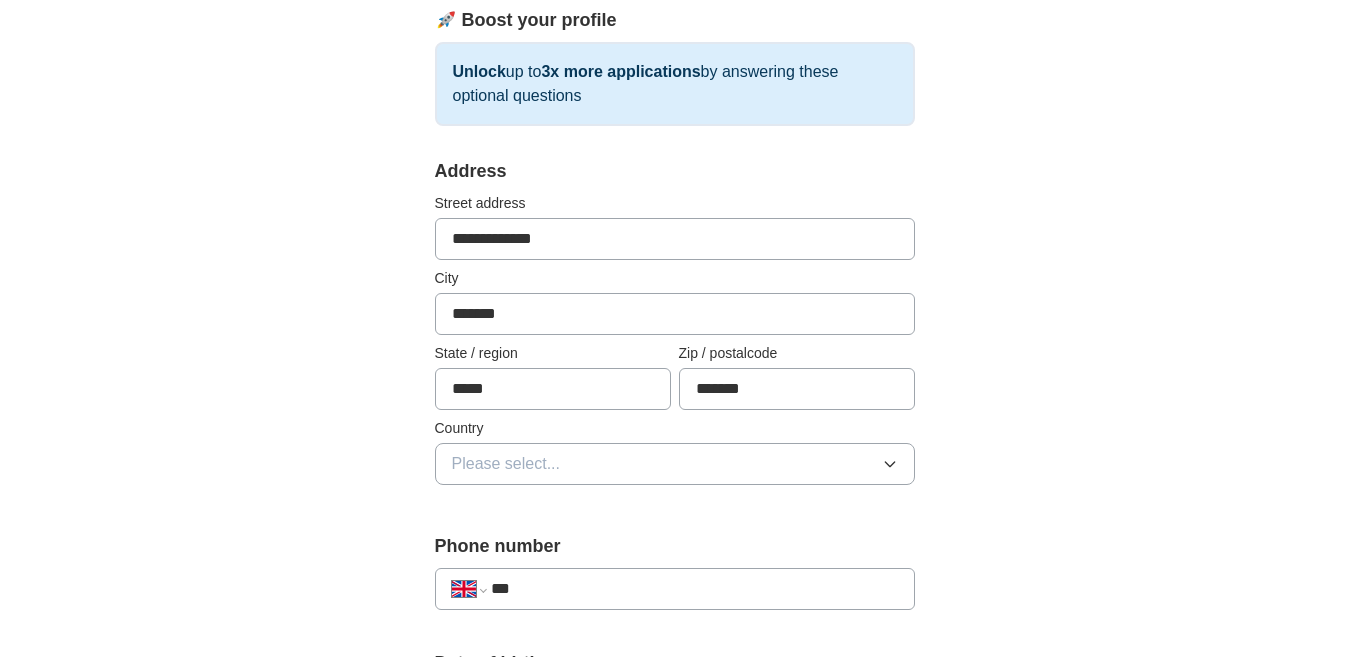 type on "**********" 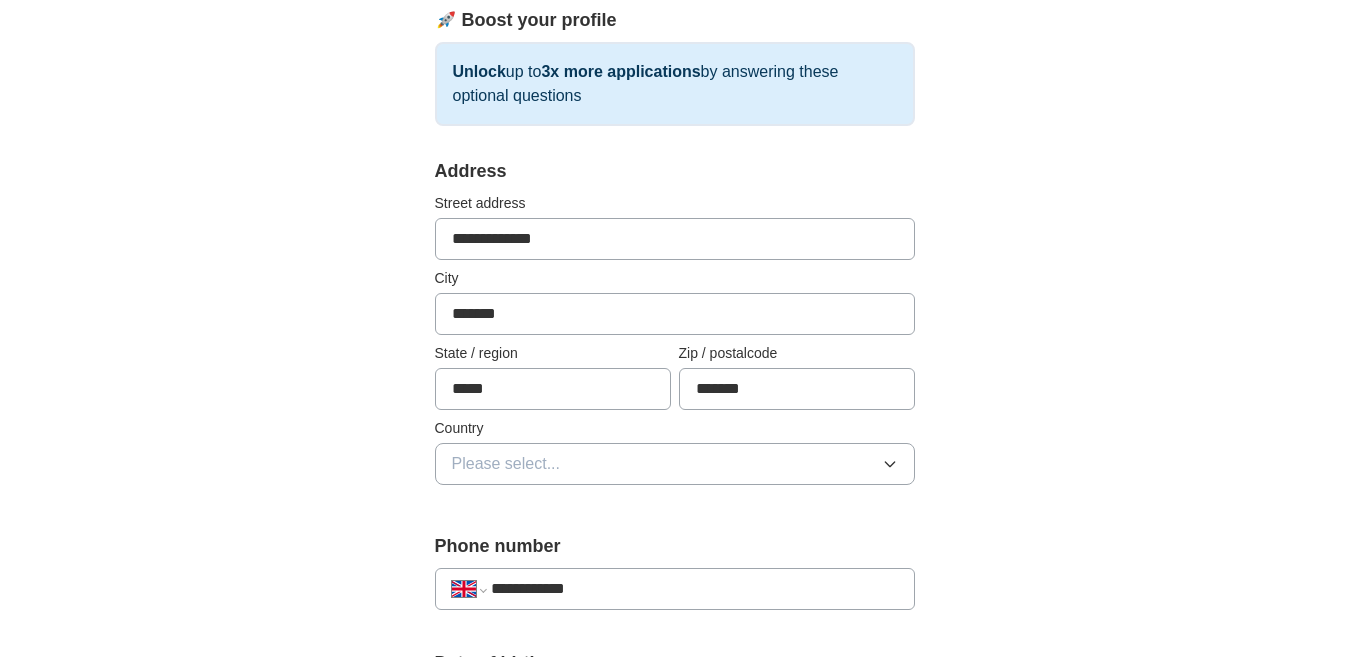 select on "**" 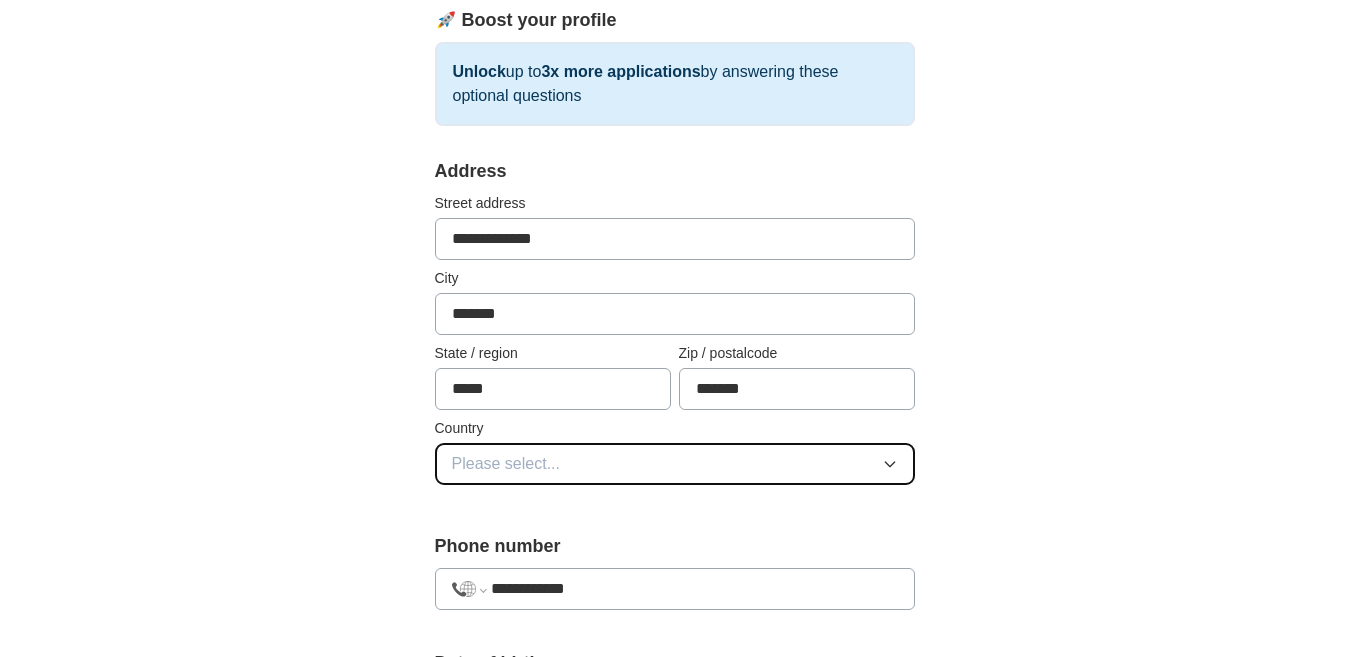 click 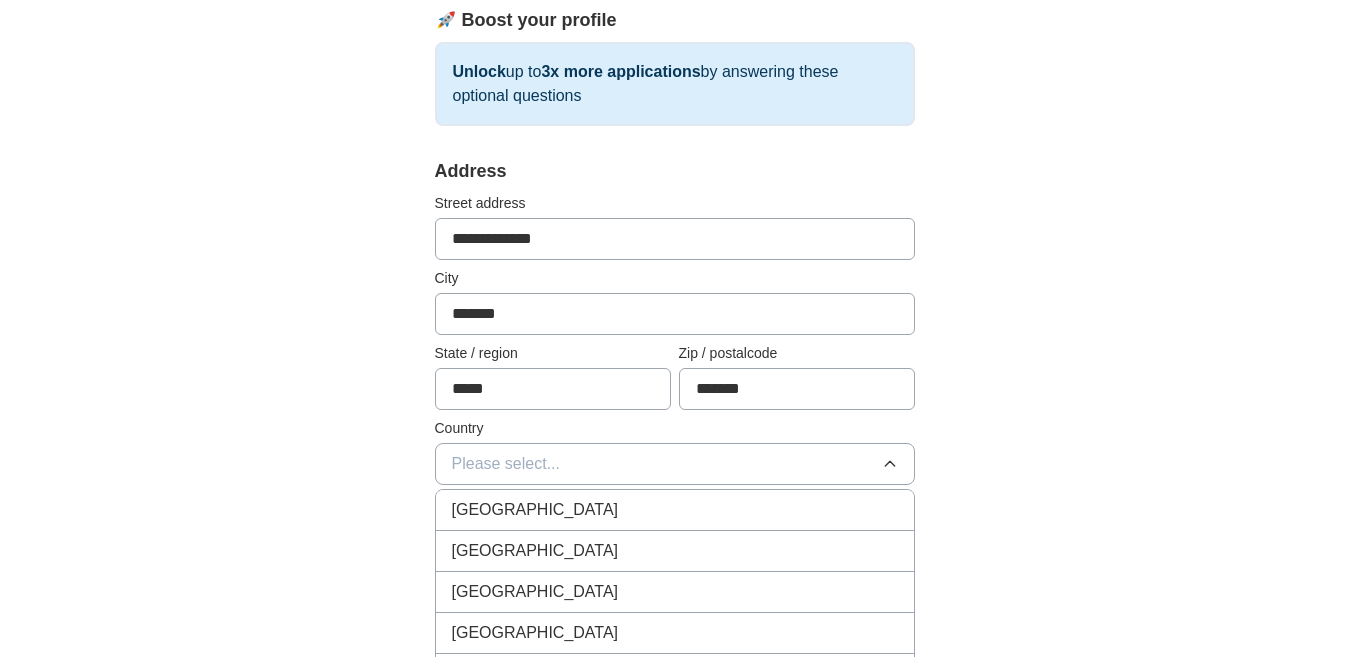 click on "[GEOGRAPHIC_DATA]" at bounding box center (535, 510) 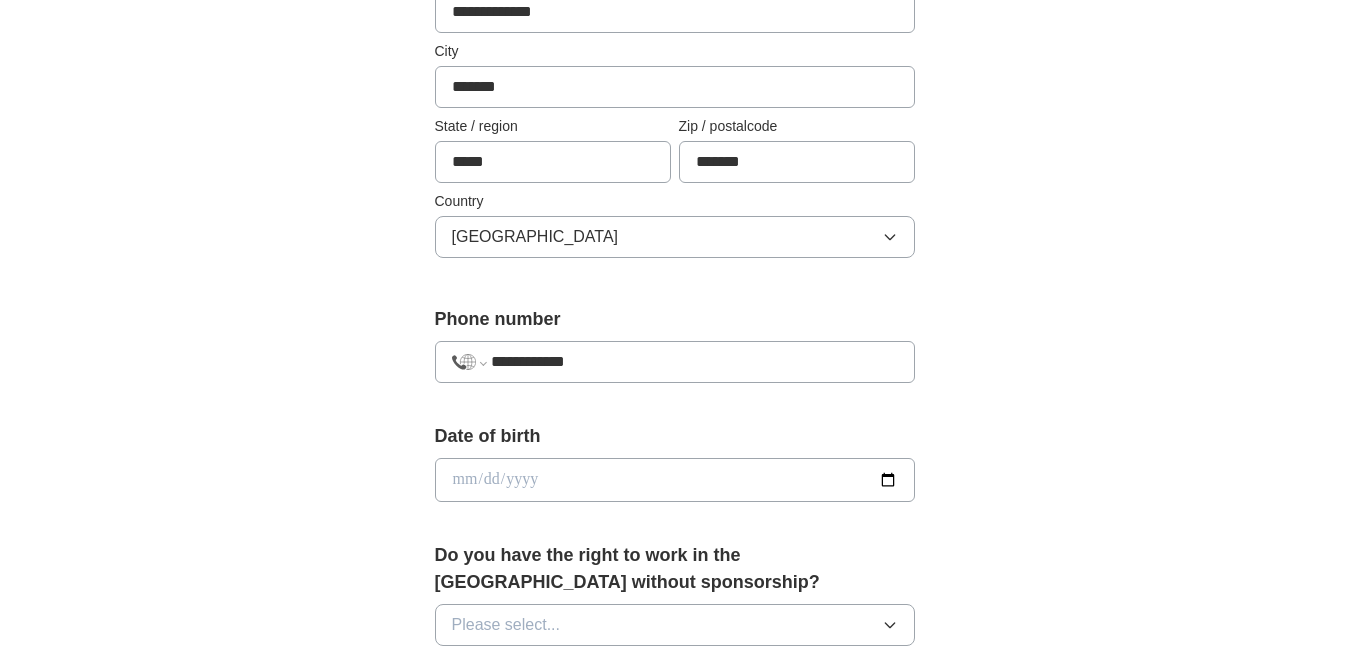 scroll, scrollTop: 560, scrollLeft: 0, axis: vertical 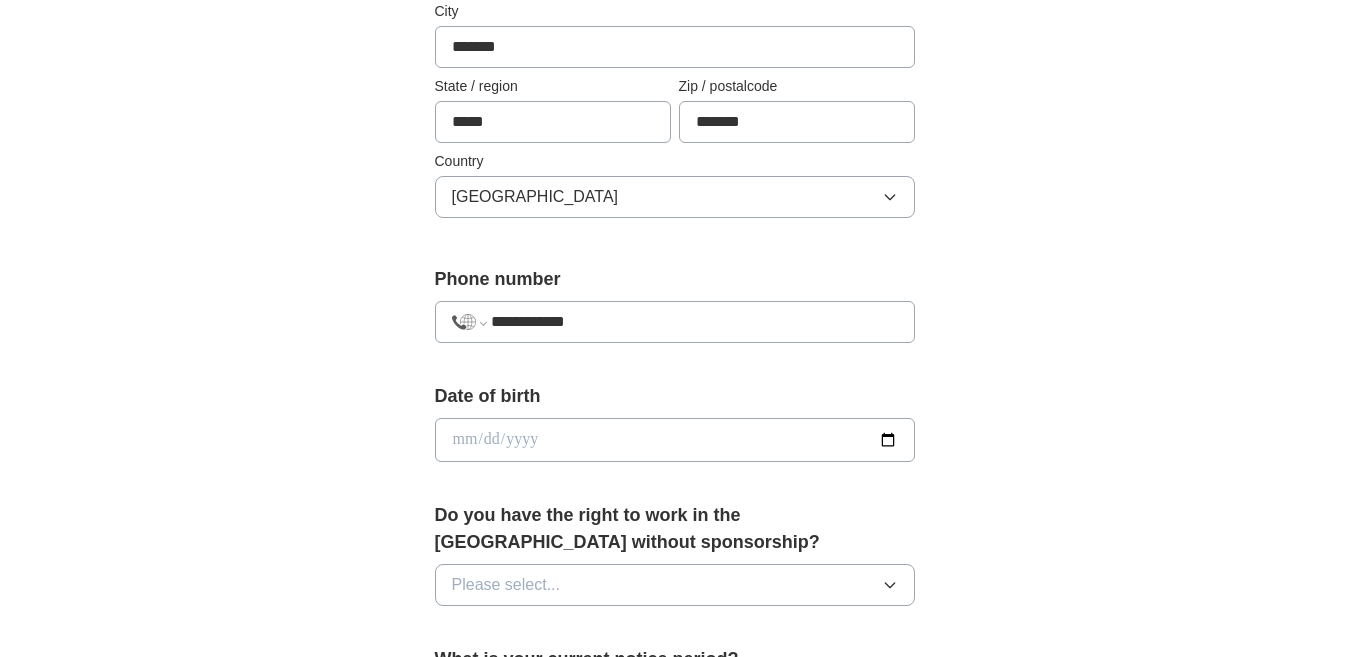 click at bounding box center (675, 440) 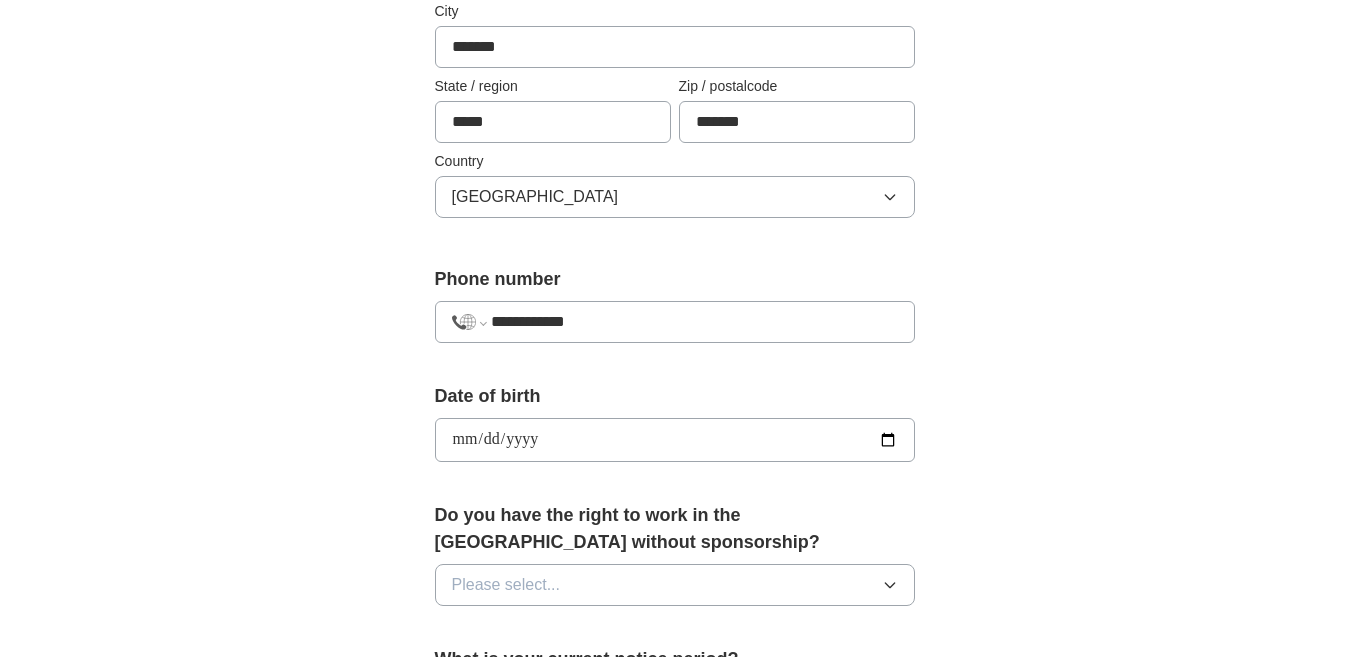 type on "**********" 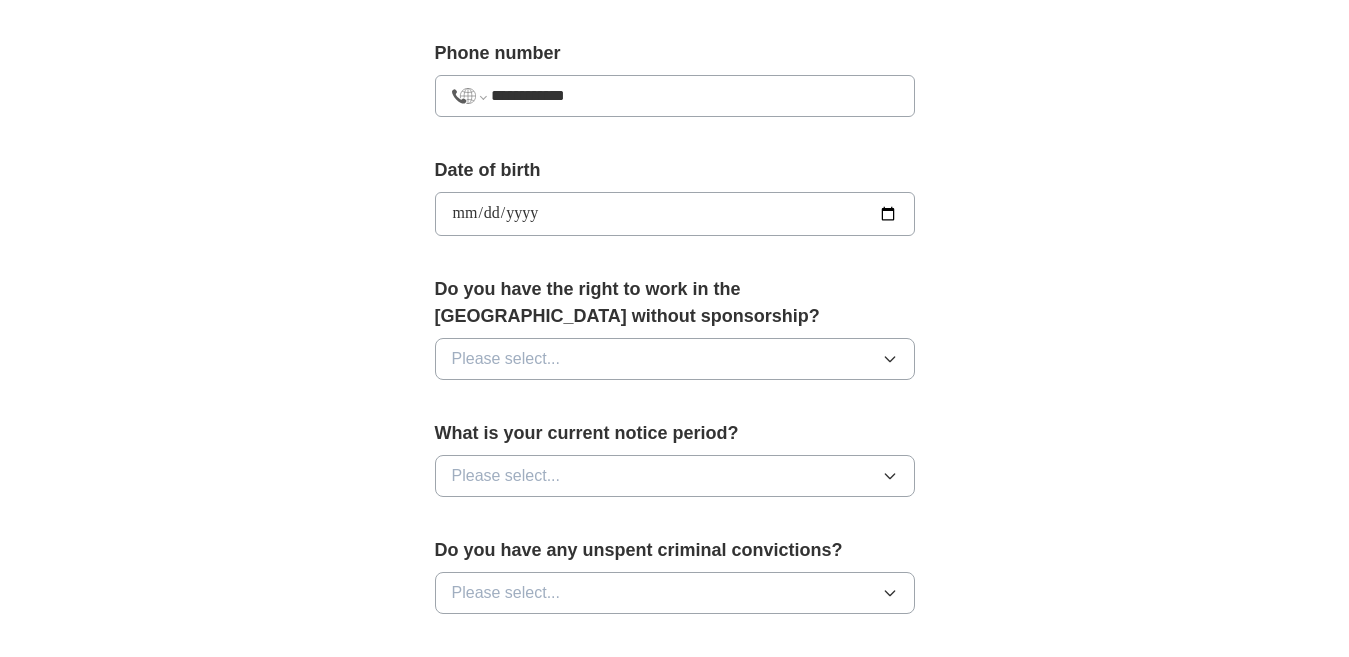scroll, scrollTop: 813, scrollLeft: 0, axis: vertical 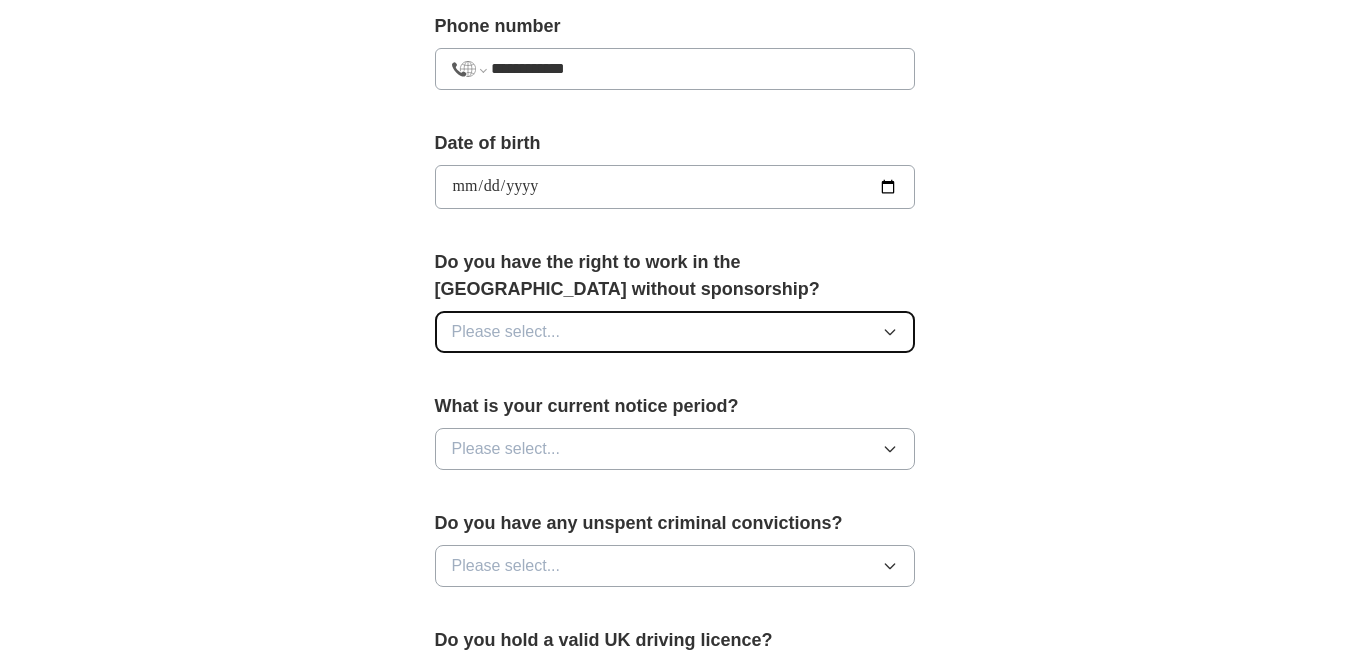 click 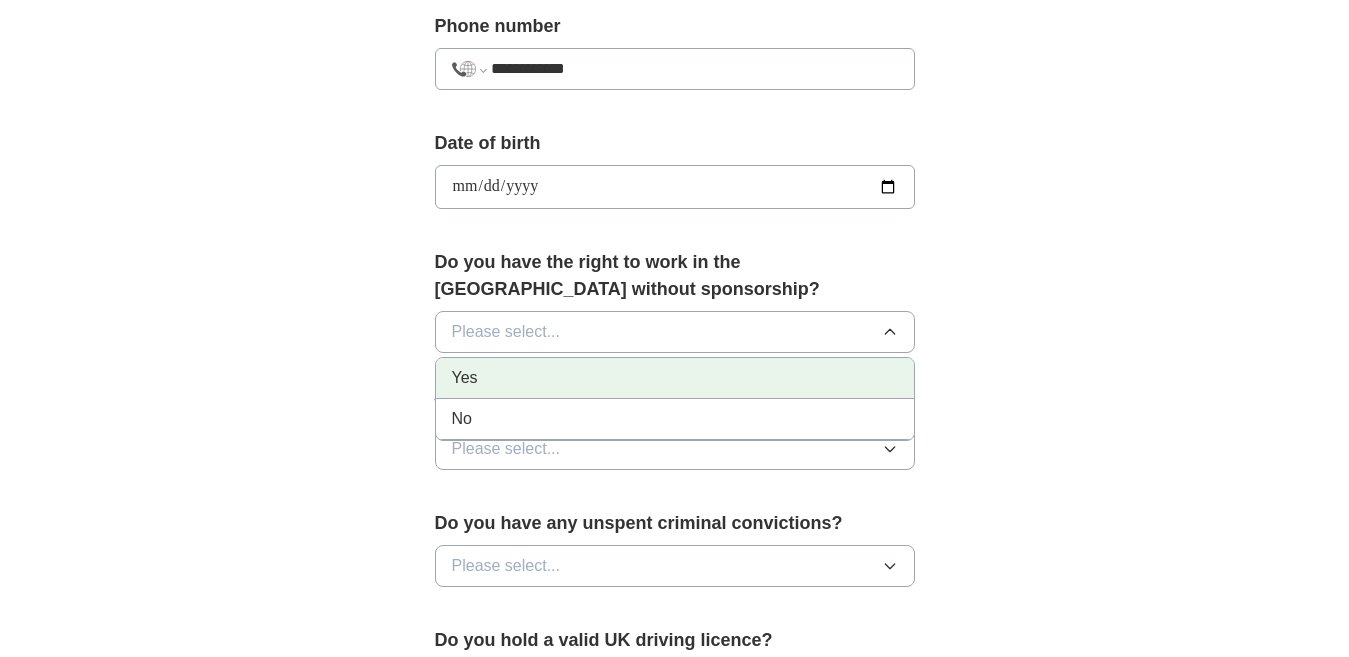 click on "Yes" at bounding box center (675, 378) 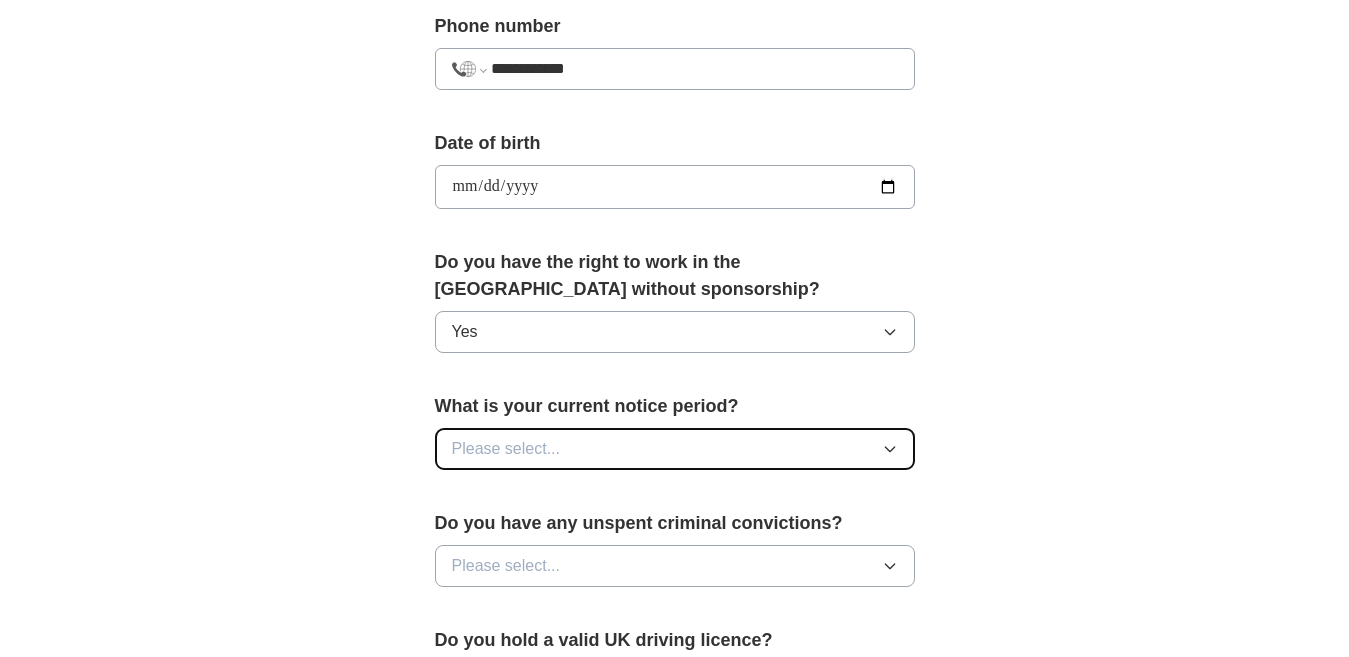 click 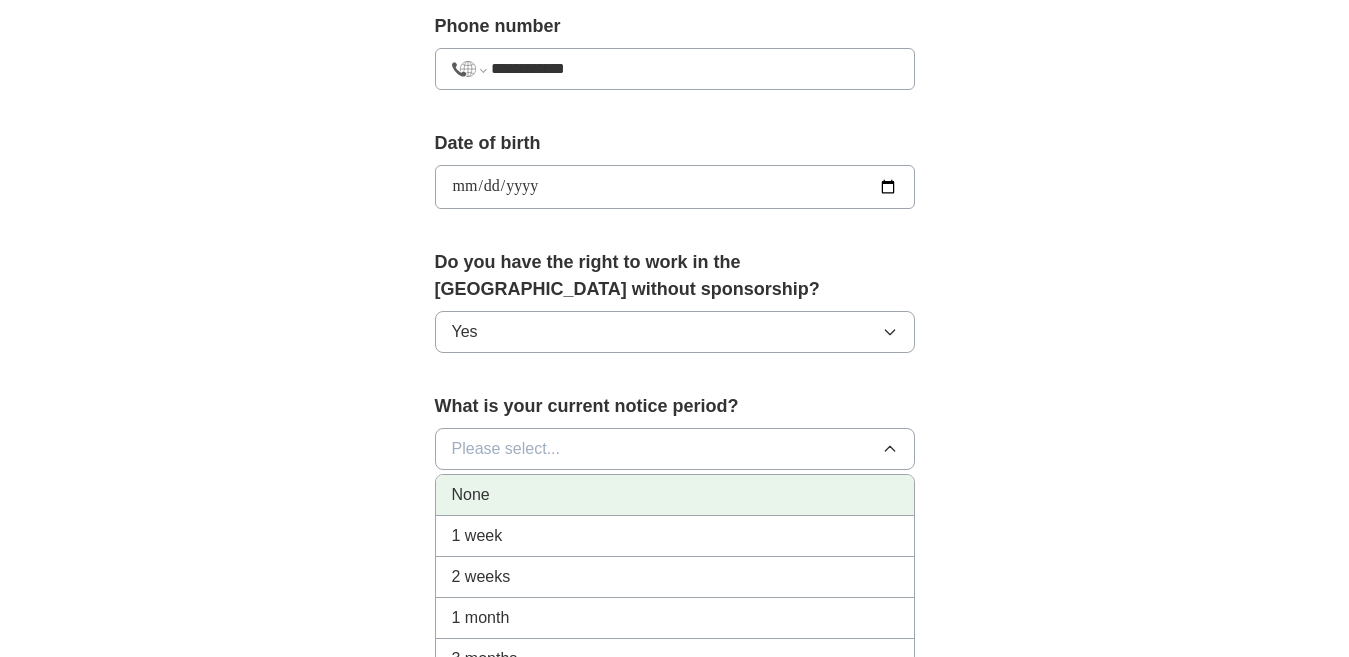 click on "None" at bounding box center [471, 495] 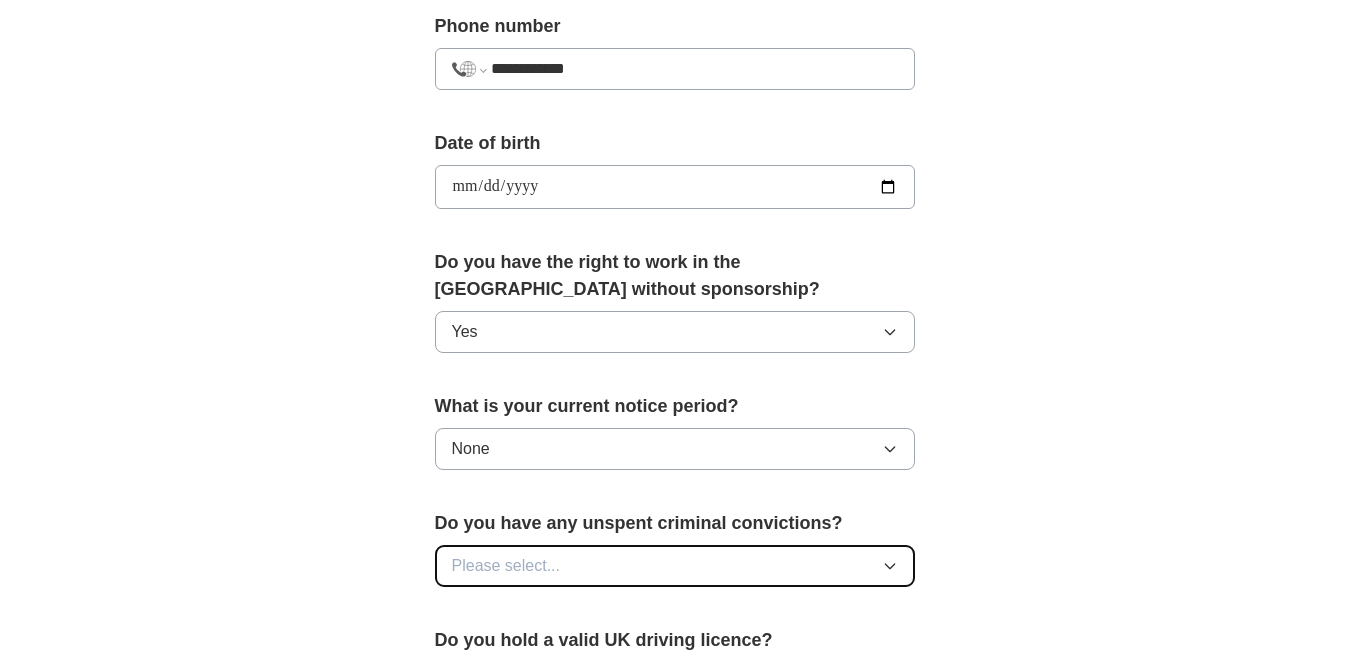 click 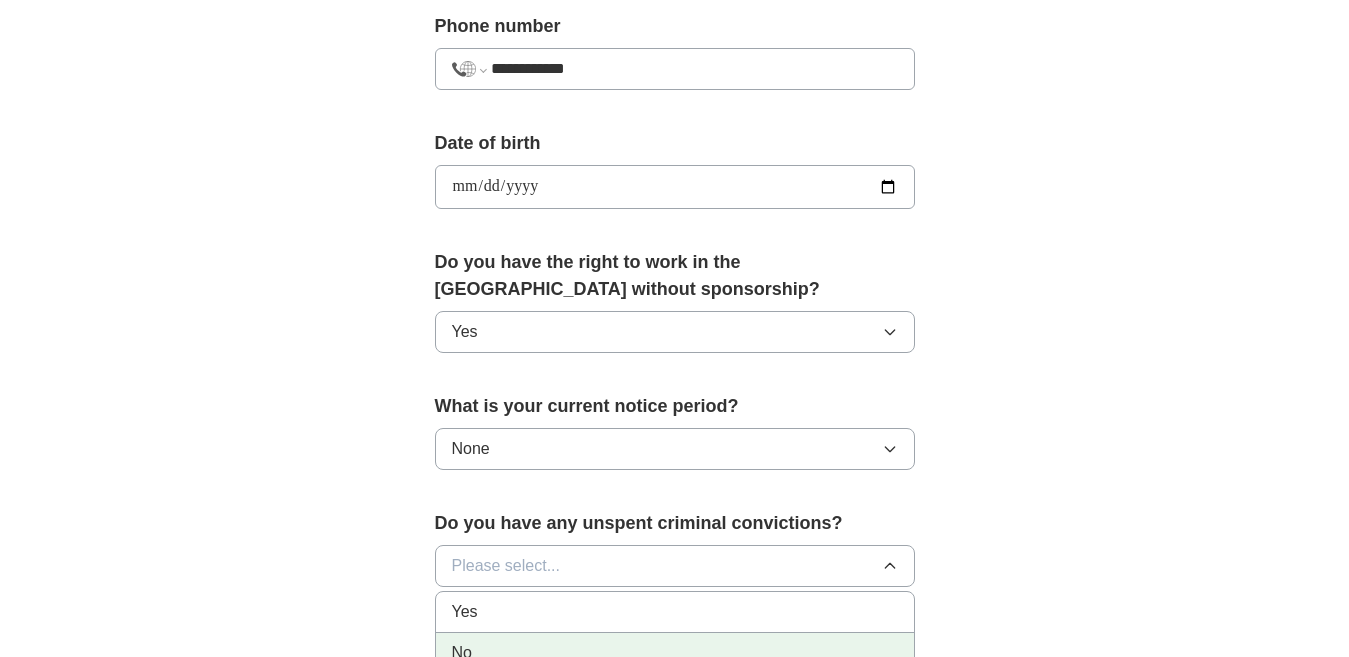 click on "No" at bounding box center (675, 653) 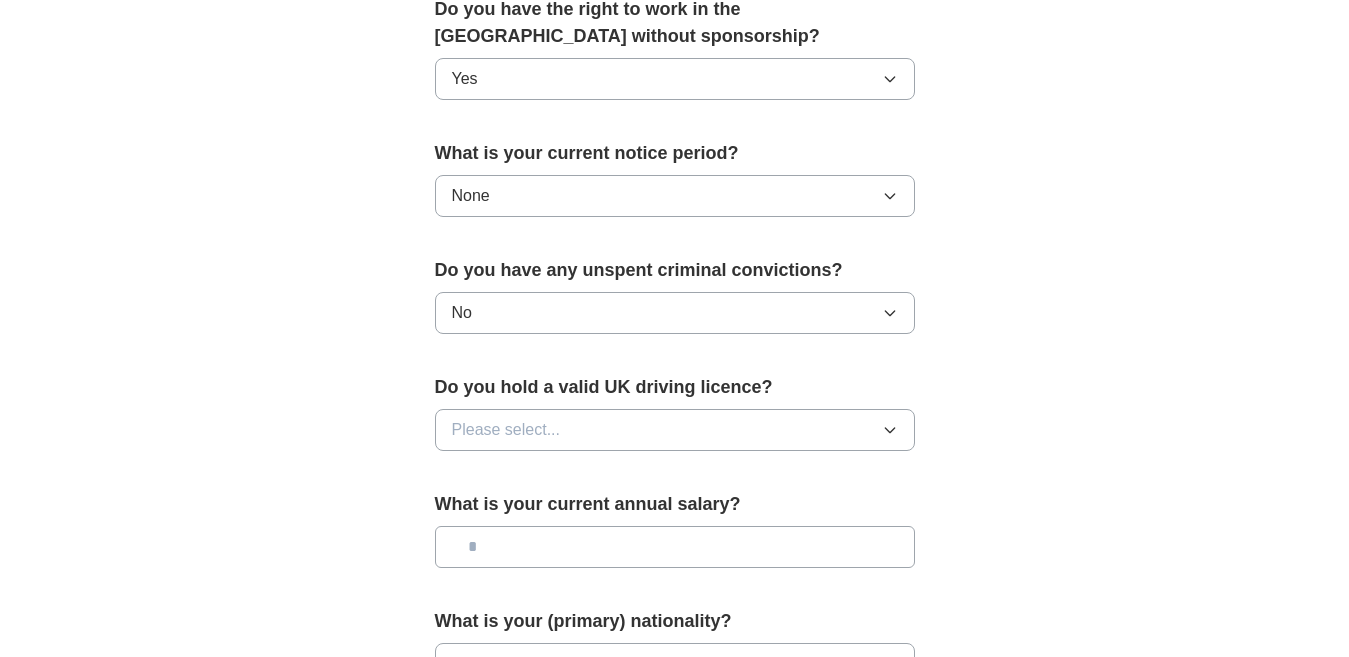 scroll, scrollTop: 1199, scrollLeft: 0, axis: vertical 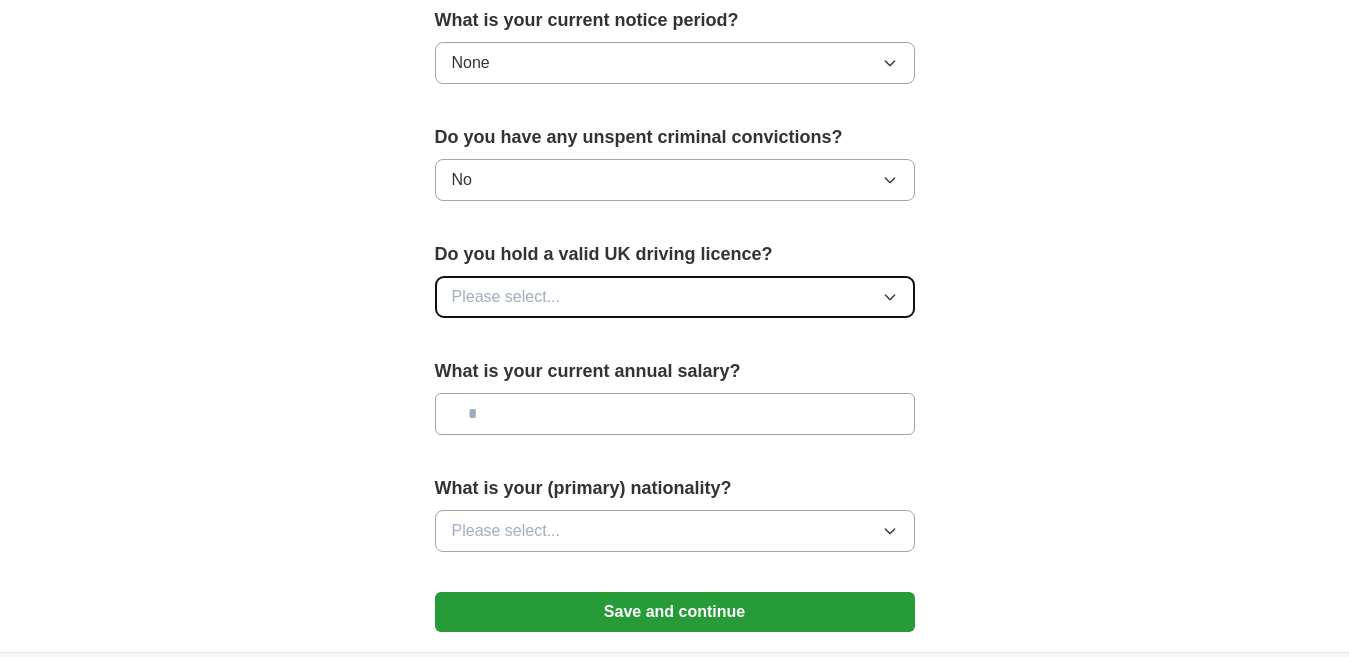 click 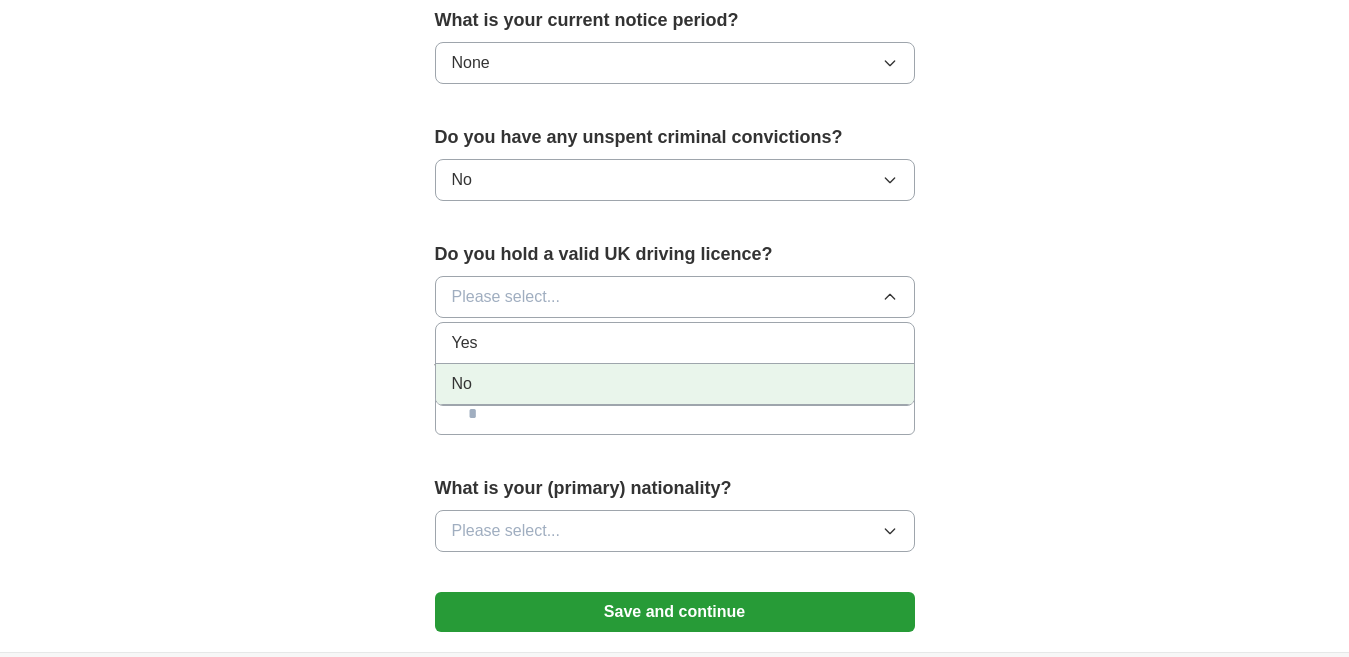 click on "No" at bounding box center [675, 384] 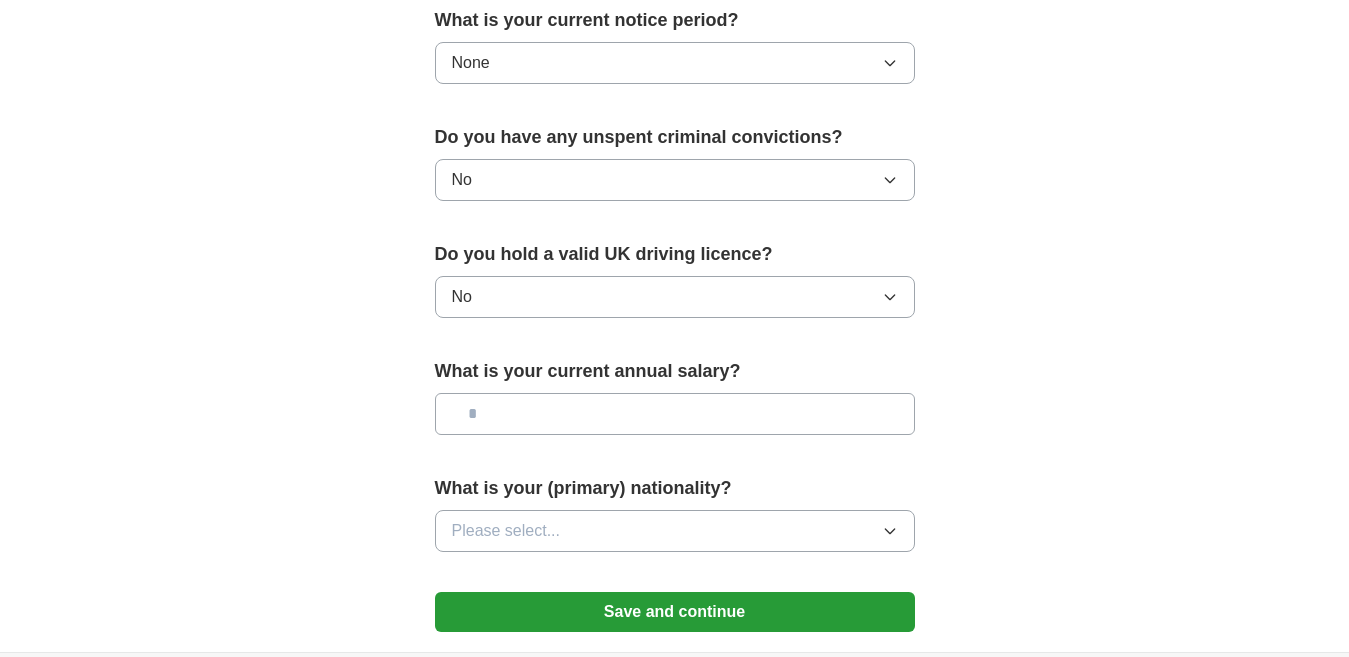 click at bounding box center [675, 414] 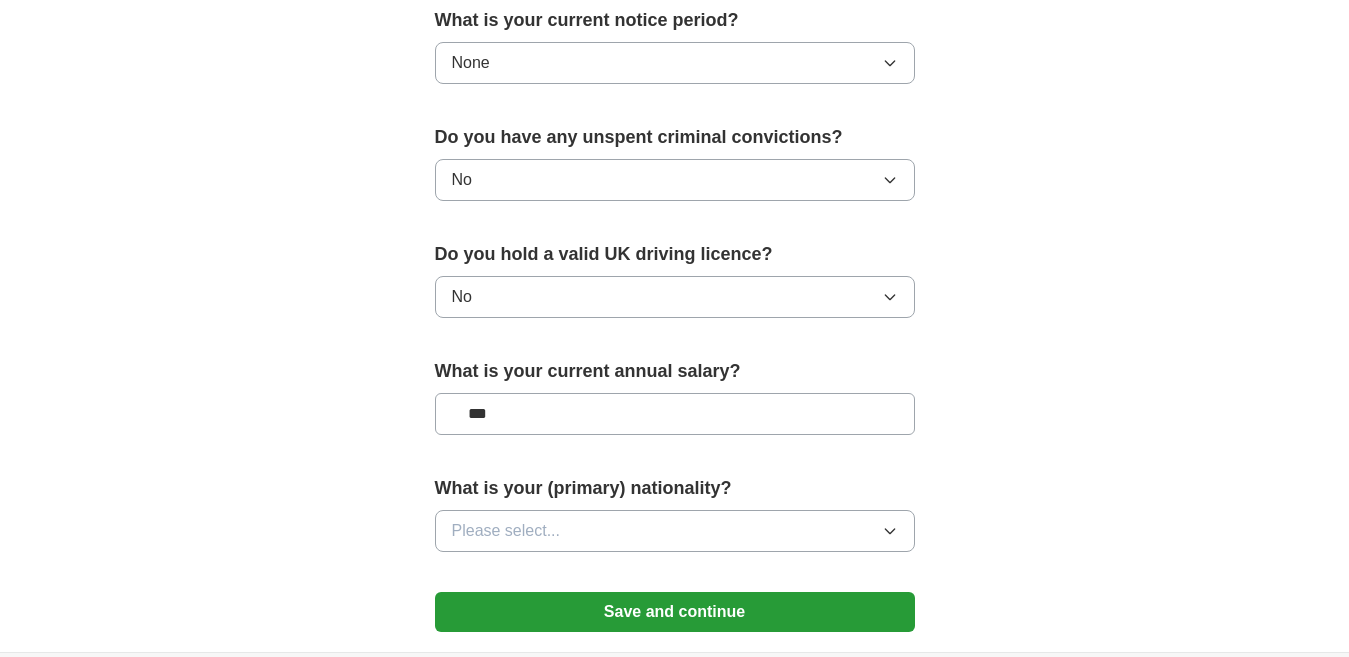 type on "**" 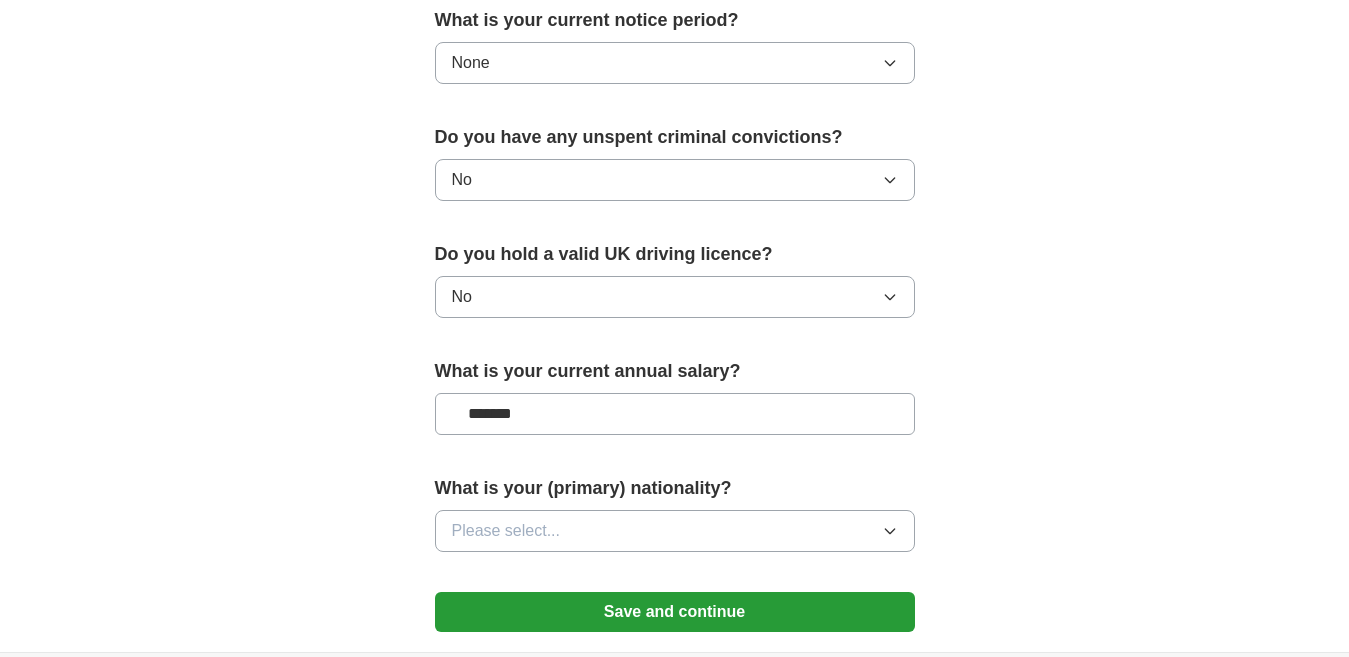 type on "*******" 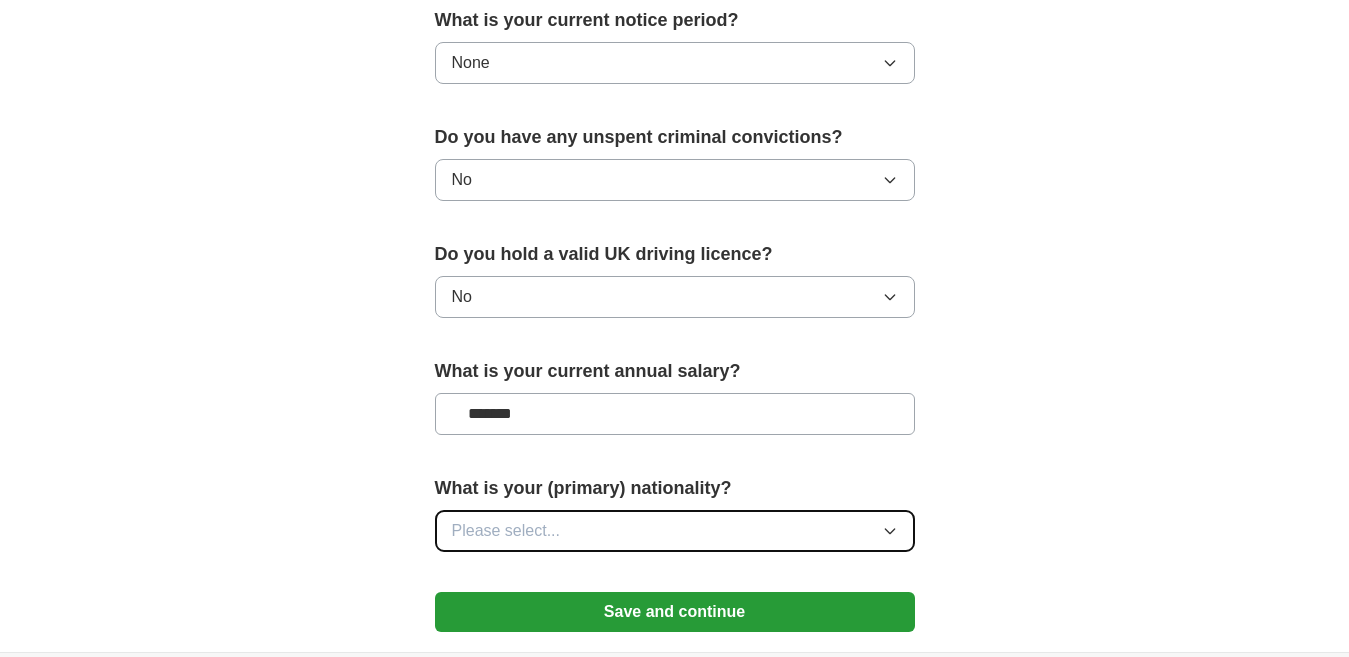 click 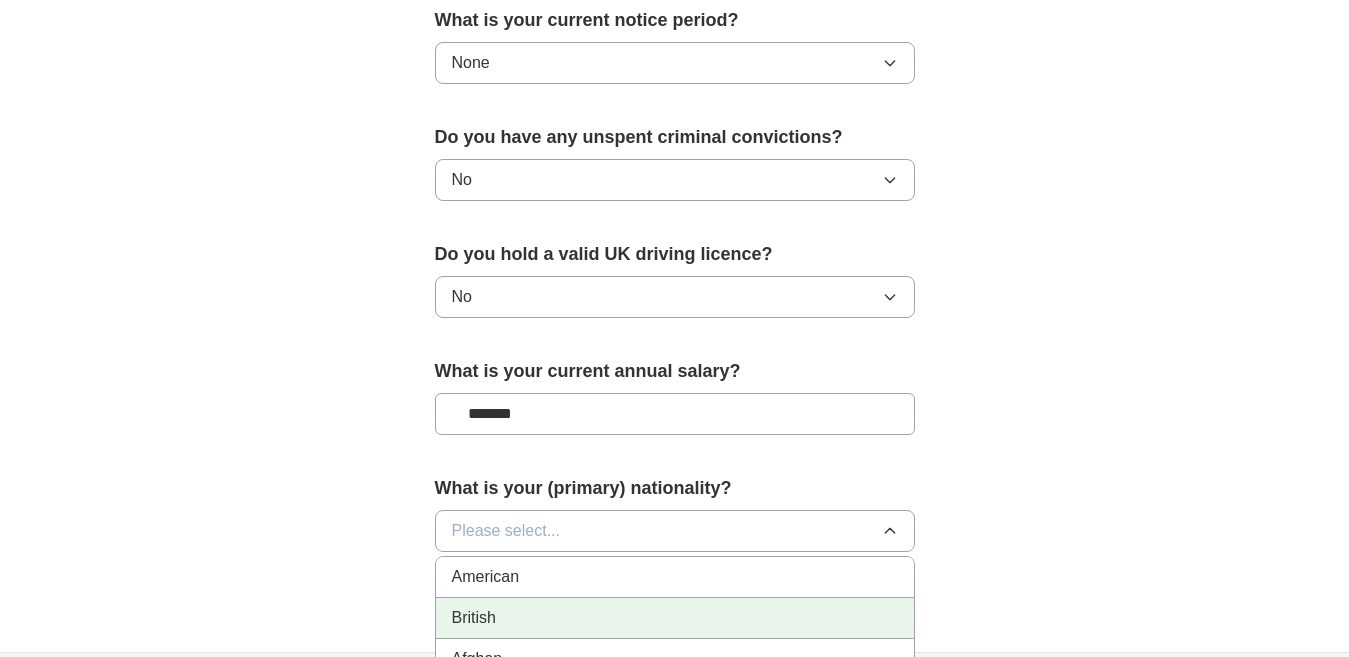 click on "British" at bounding box center [675, 618] 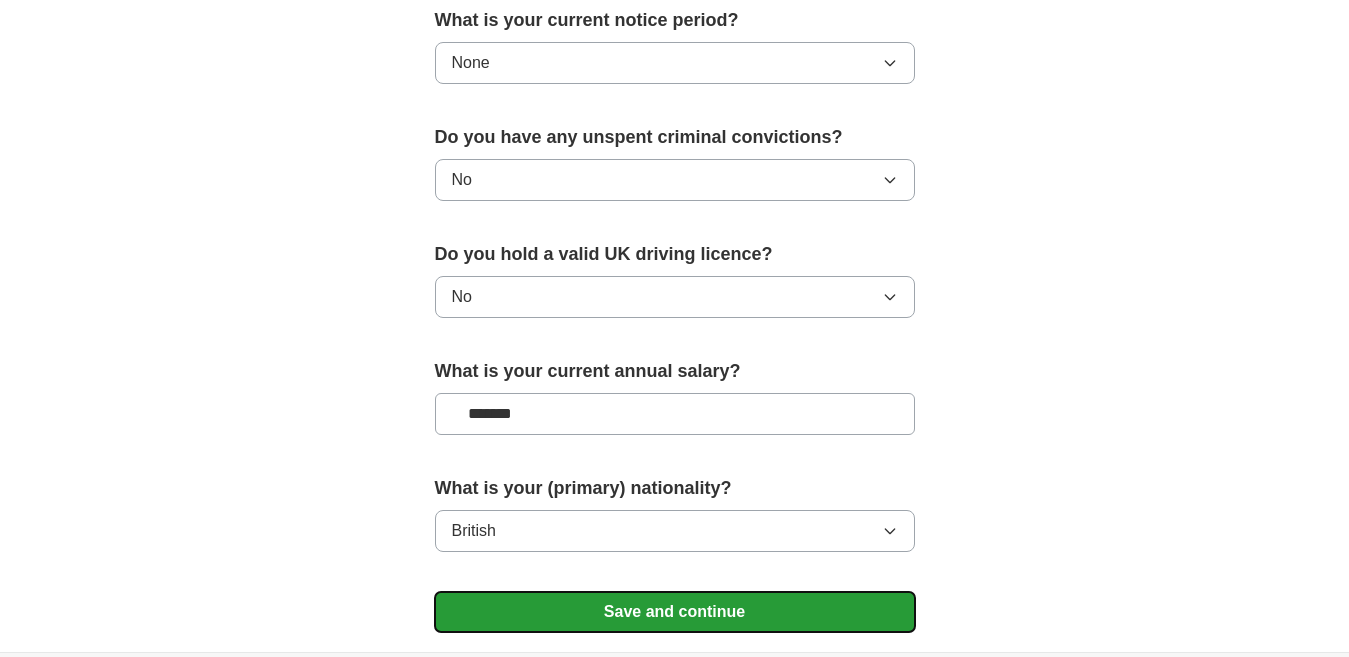 click on "Save and continue" at bounding box center [675, 612] 